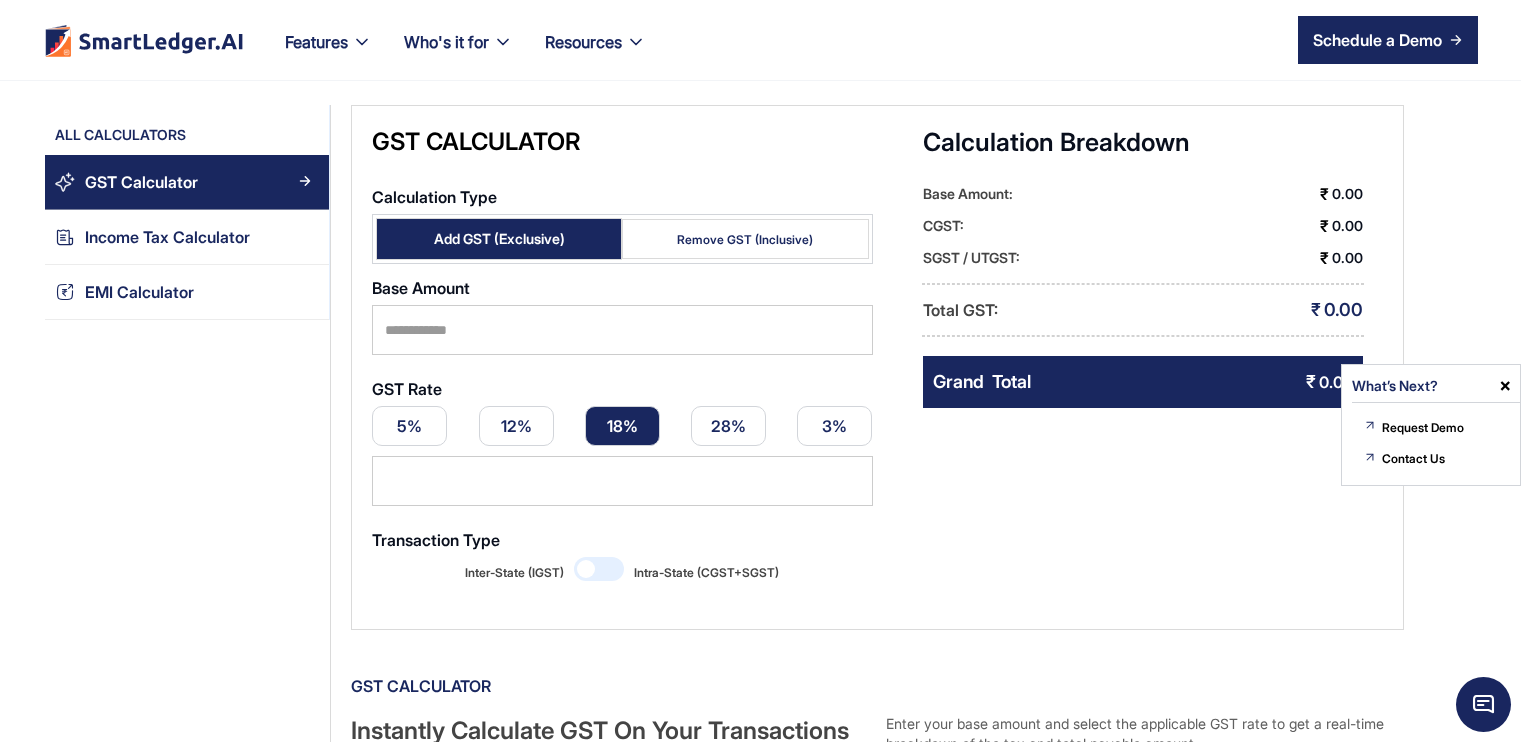 scroll, scrollTop: 0, scrollLeft: 0, axis: both 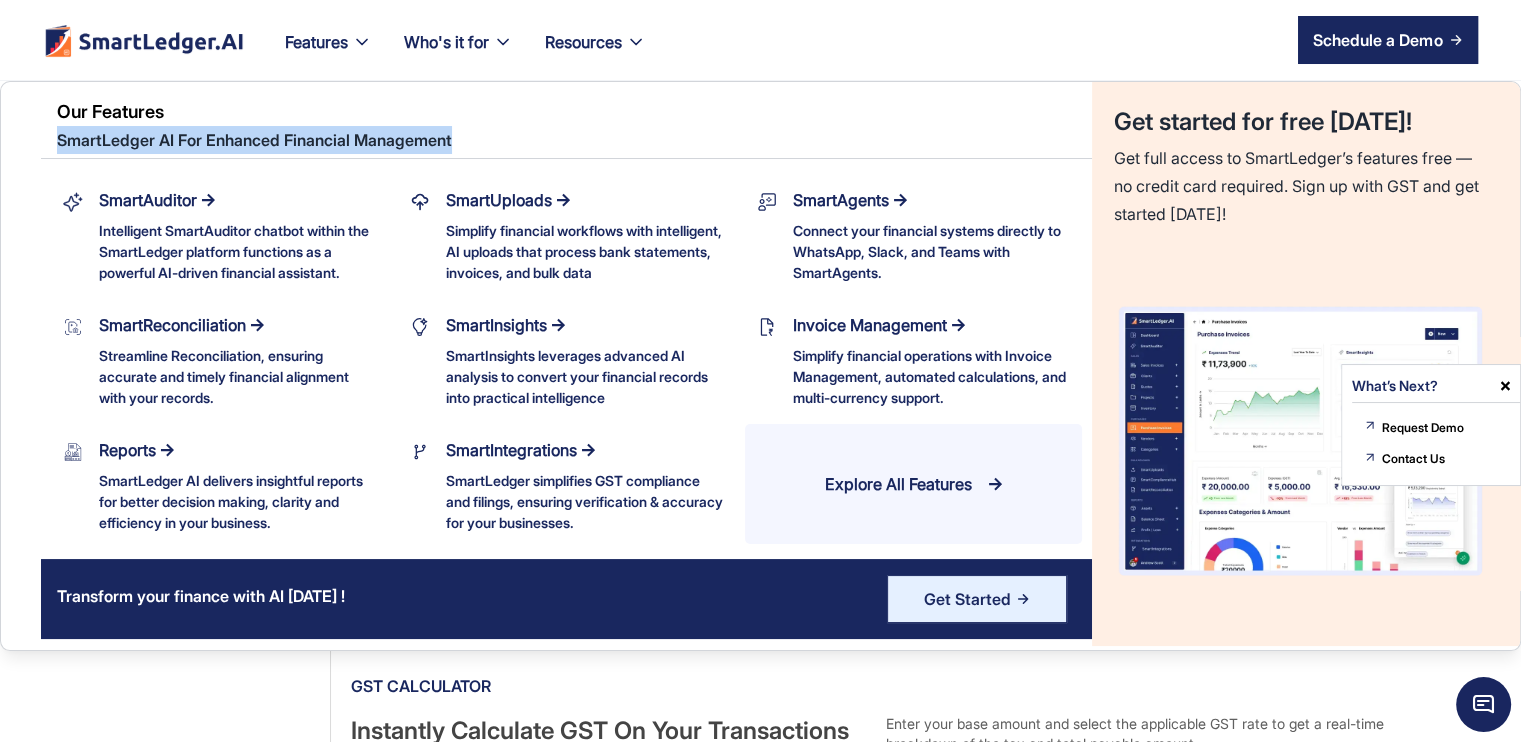 drag, startPoint x: 464, startPoint y: 135, endPoint x: 28, endPoint y: 135, distance: 436 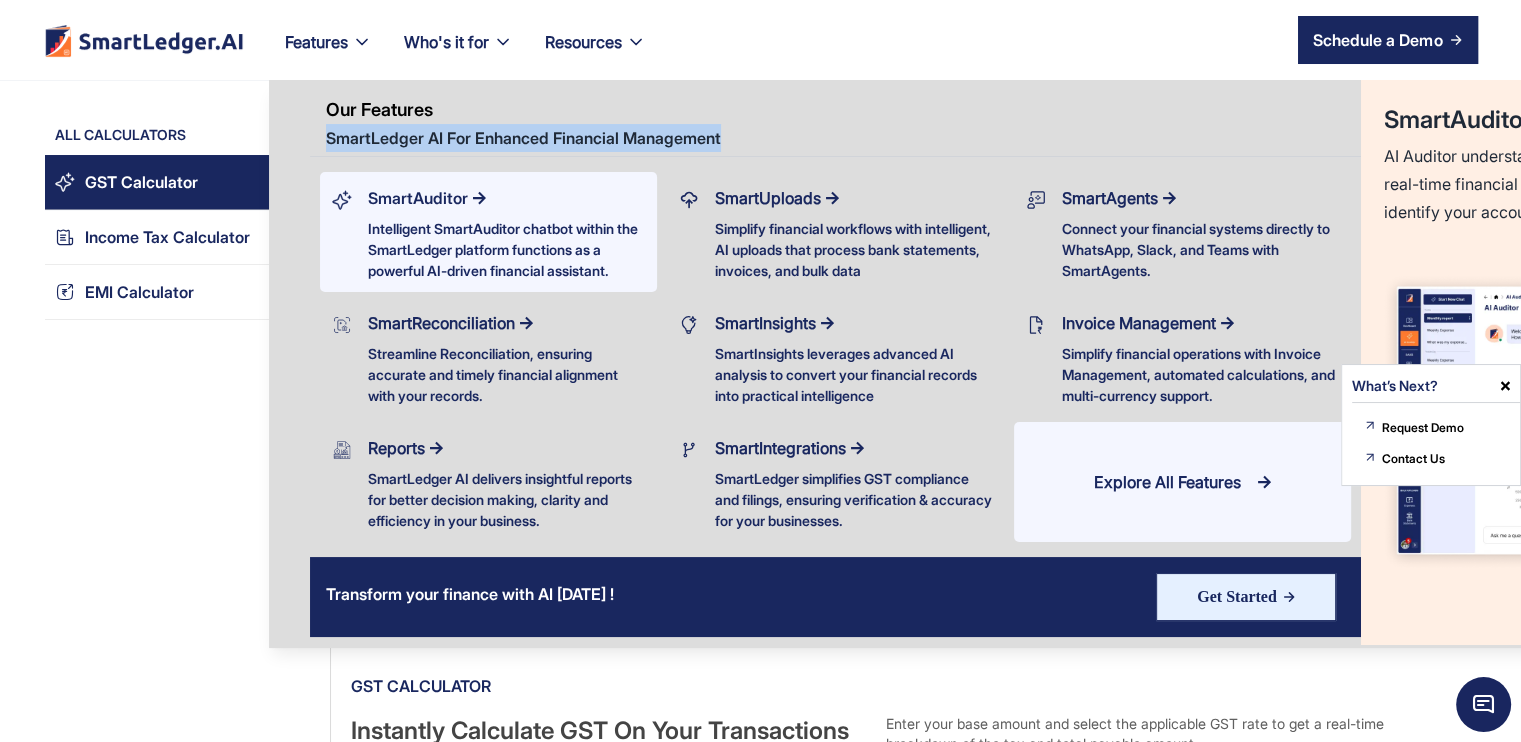 click on "SmartAuditor" at bounding box center [418, 198] 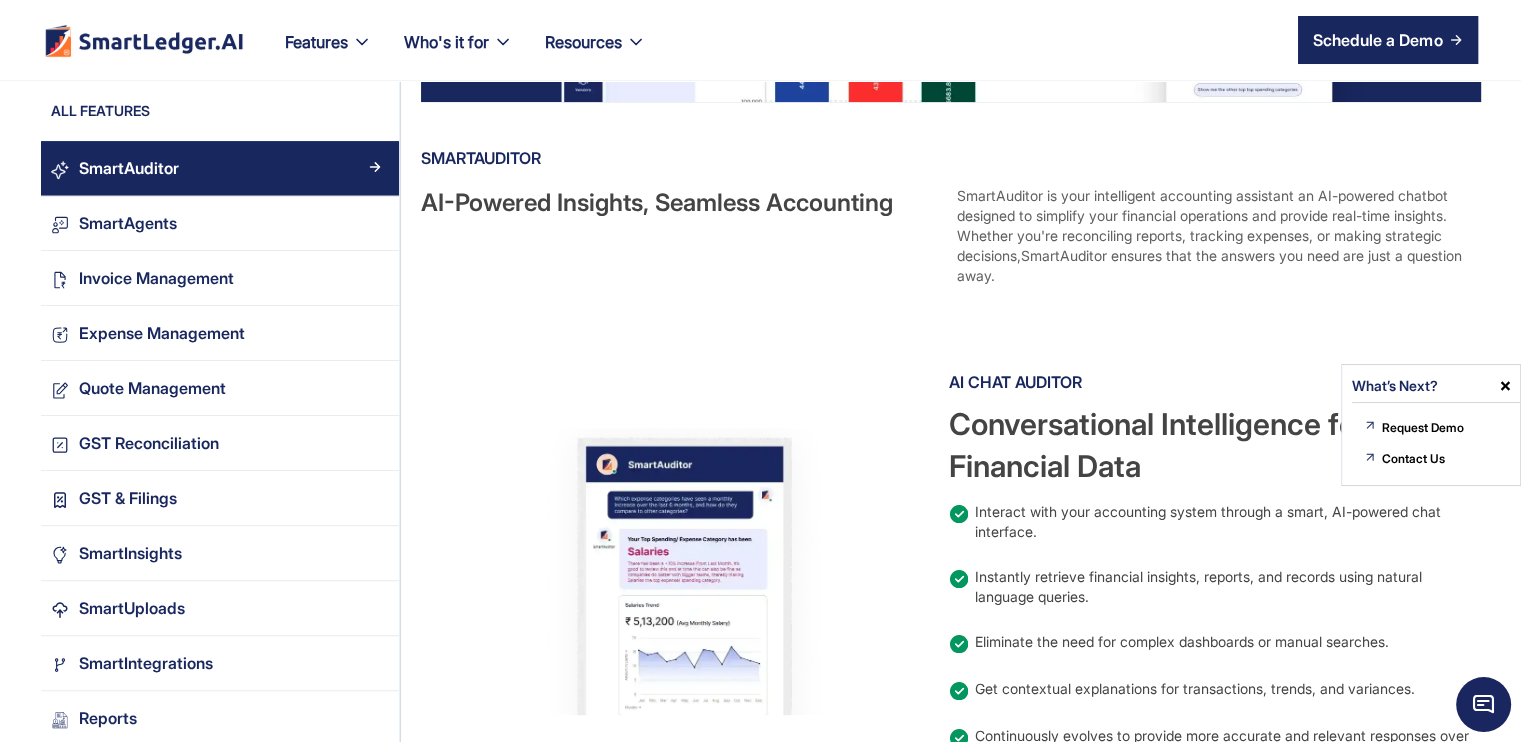 scroll, scrollTop: 500, scrollLeft: 0, axis: vertical 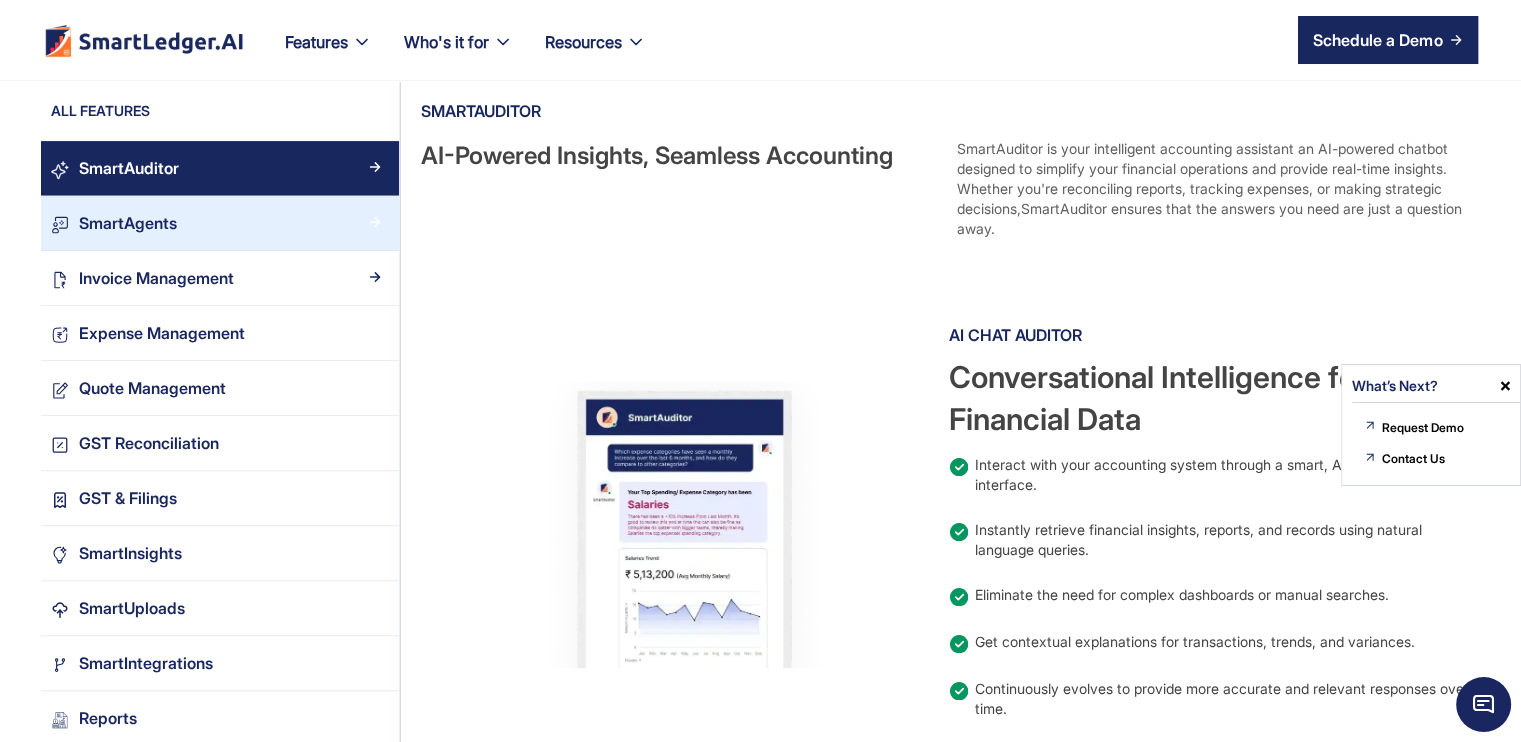 click on "SmartAgents" at bounding box center [228, 223] 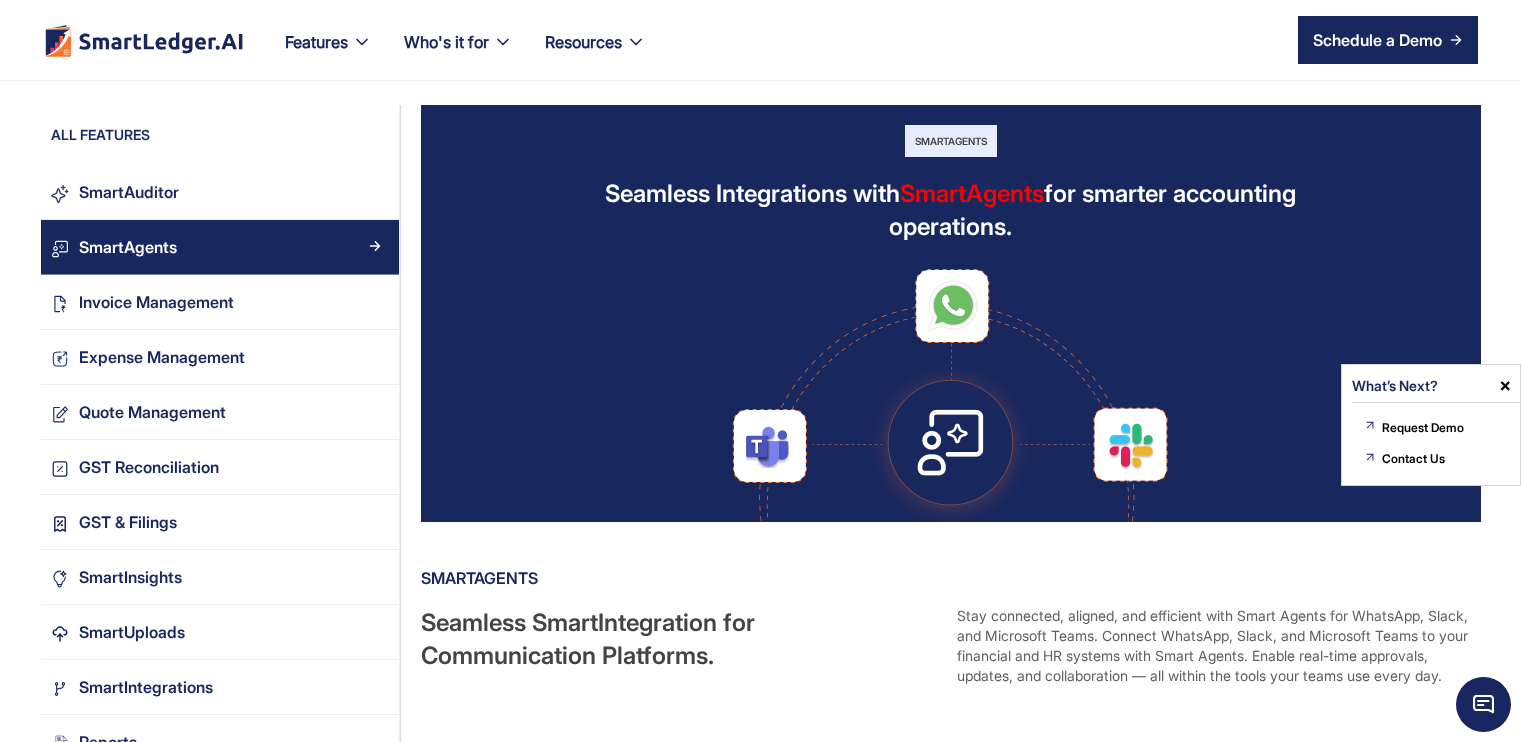 scroll, scrollTop: 800, scrollLeft: 0, axis: vertical 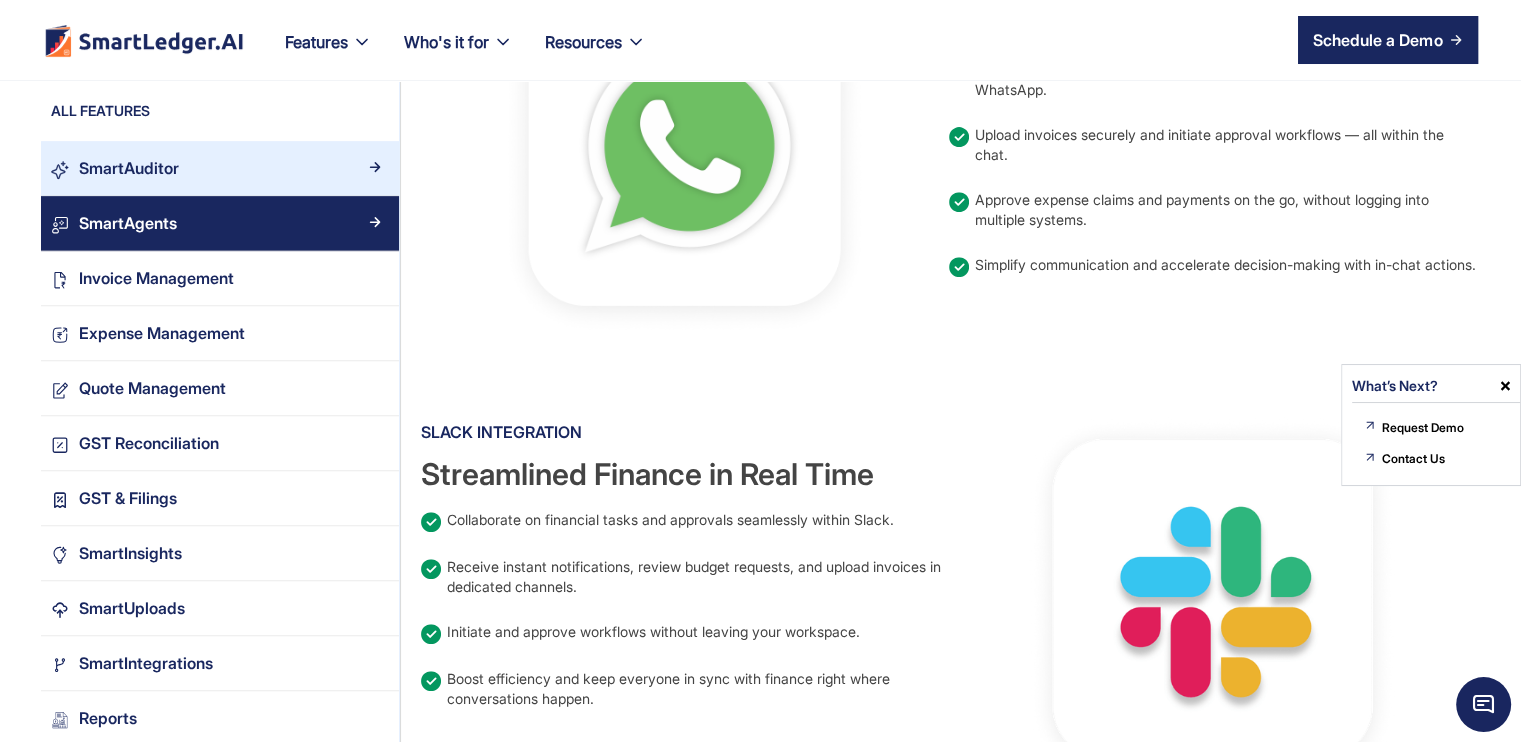 click on "SmartAuditor" at bounding box center [228, 168] 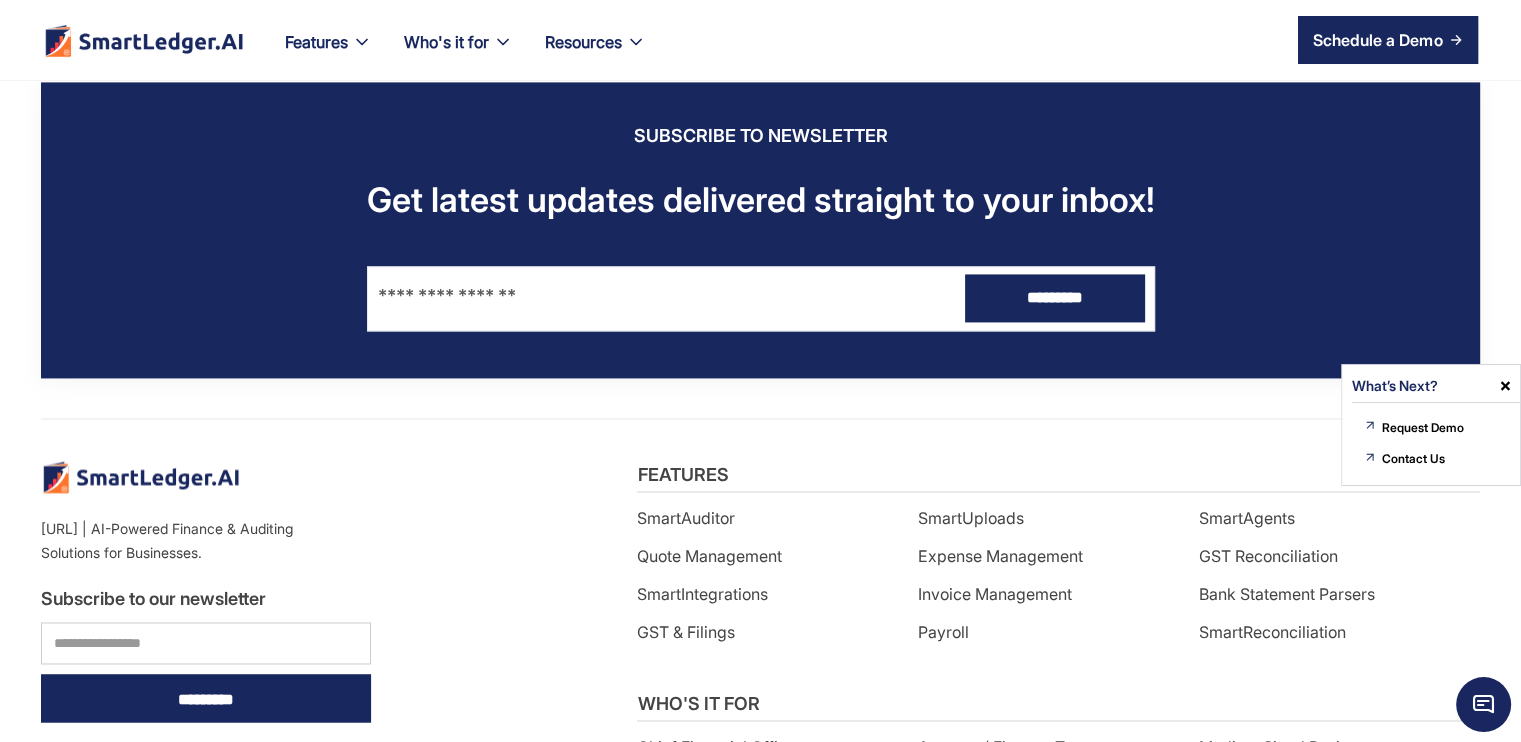 scroll, scrollTop: 3000, scrollLeft: 0, axis: vertical 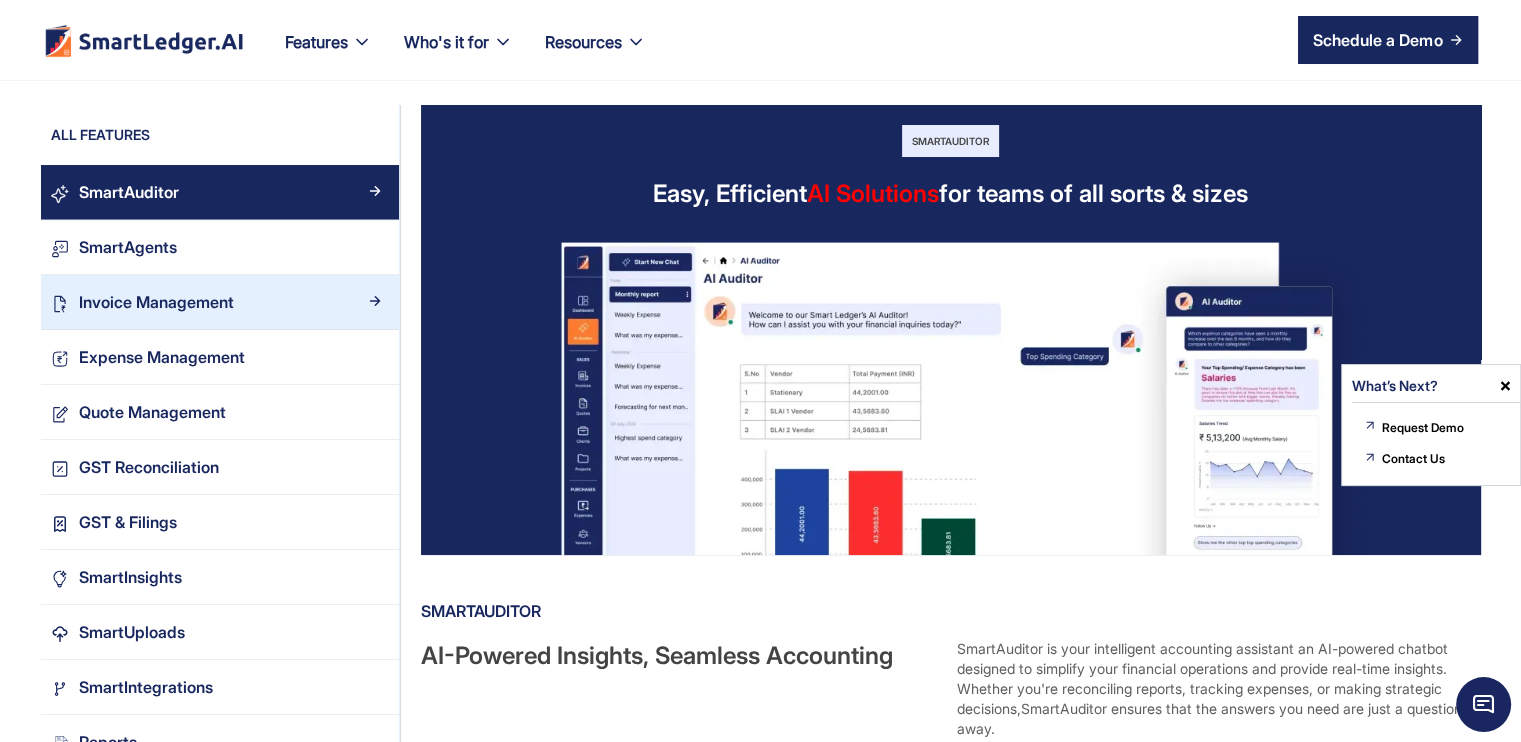 click on "Invoice Management" at bounding box center (156, 302) 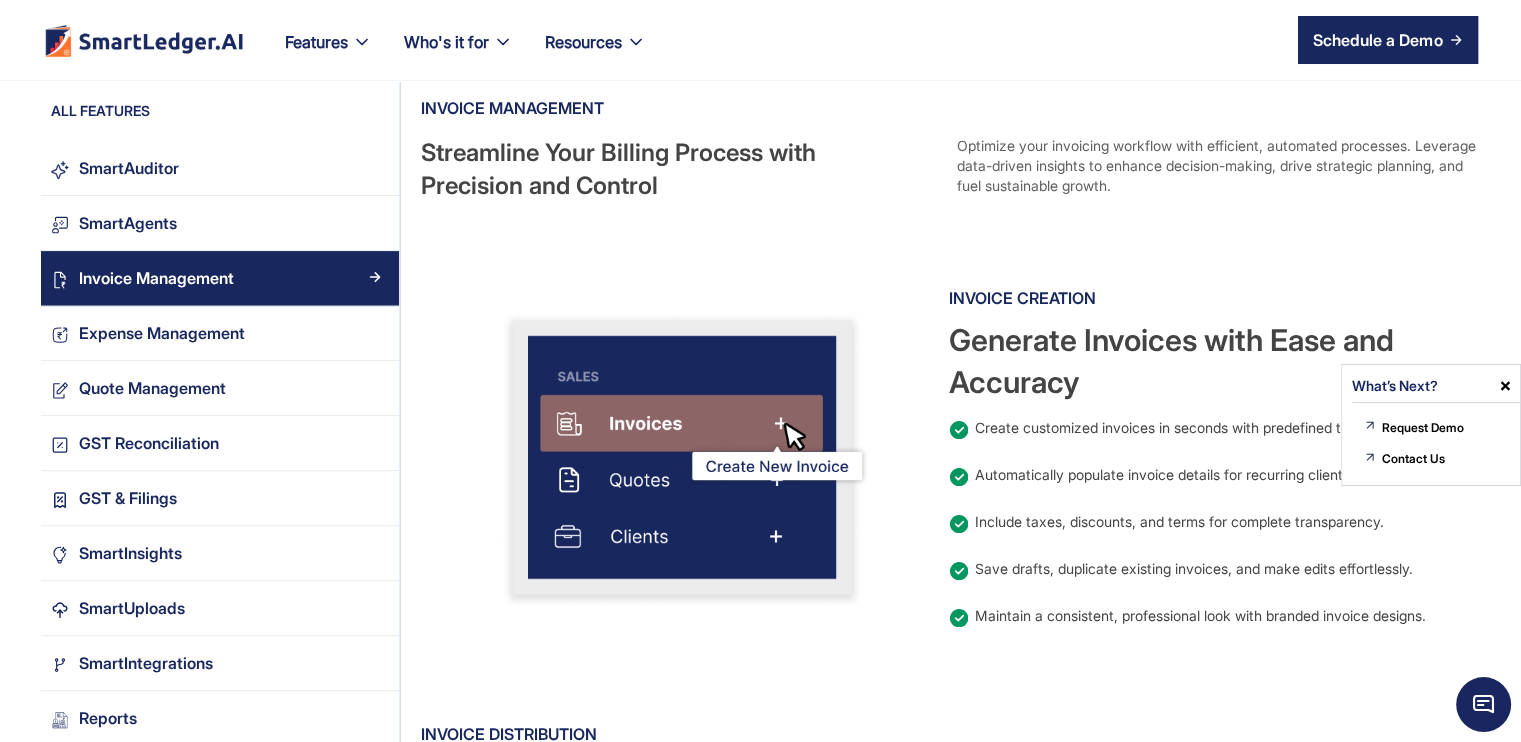 scroll, scrollTop: 0, scrollLeft: 0, axis: both 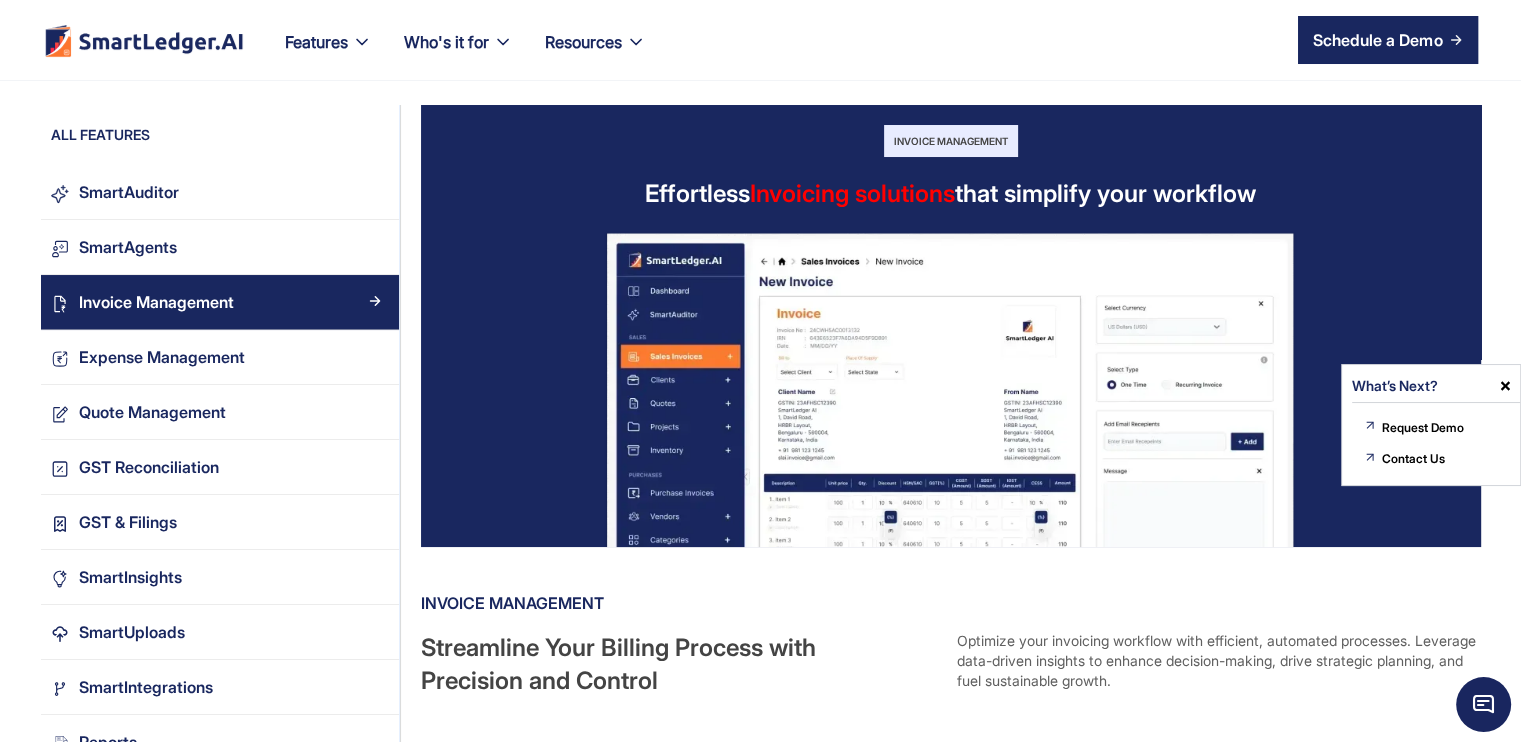 click on "Features Our Features  SmartLedger AI For Enhanced Financial Management SmartAuditor Intelligent SmartAuditor chatbot within the SmartLedger platform functions as a powerful AI-driven financial assistant. SmartReconciliation Streamline Reconciliation, ensuring accurate and timely financial alignment with your records. Reports SmartLedger AI delivers insightful reports for better decision making, clarity and efficiency in your business. SmartUploads Simplify financial workflows with intelligent, AI uploads that process bank statements, invoices, and bulk data SmartInsights SmartInsights leverages advanced AI analysis to convert your financial records into practical intelligence SmartIntegrations SmartLedger simplifies GST compliance and filings, ensuring verification & accuracy for your businesses. SmartAgents Connect your financial systems directly to WhatsApp, Slack, and Teams with SmartAgents. Invoice Management Explore All Features Transform your finance with AI Today ! Get Started
Who's it for" at bounding box center (760, 371) 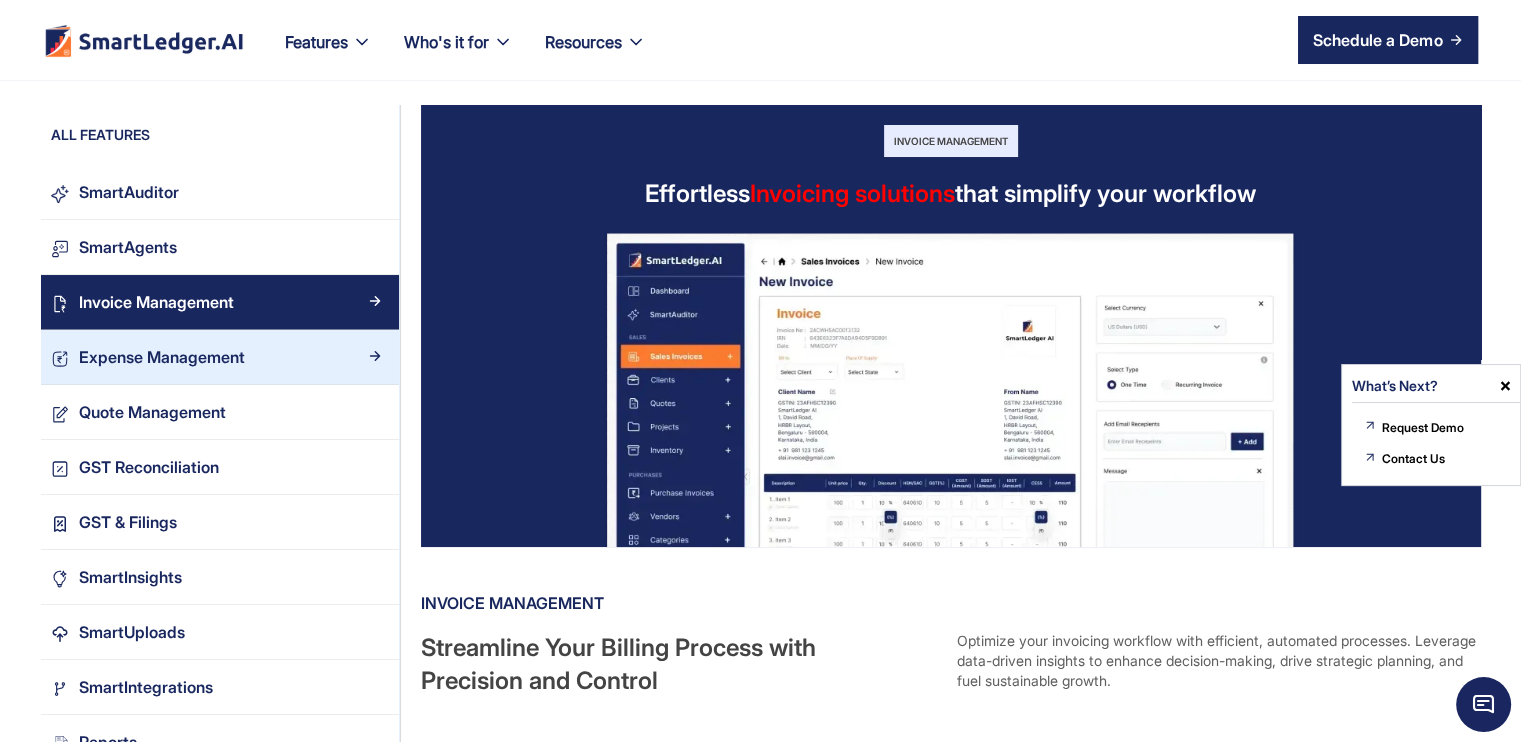 click on "Expense Management" at bounding box center [228, 357] 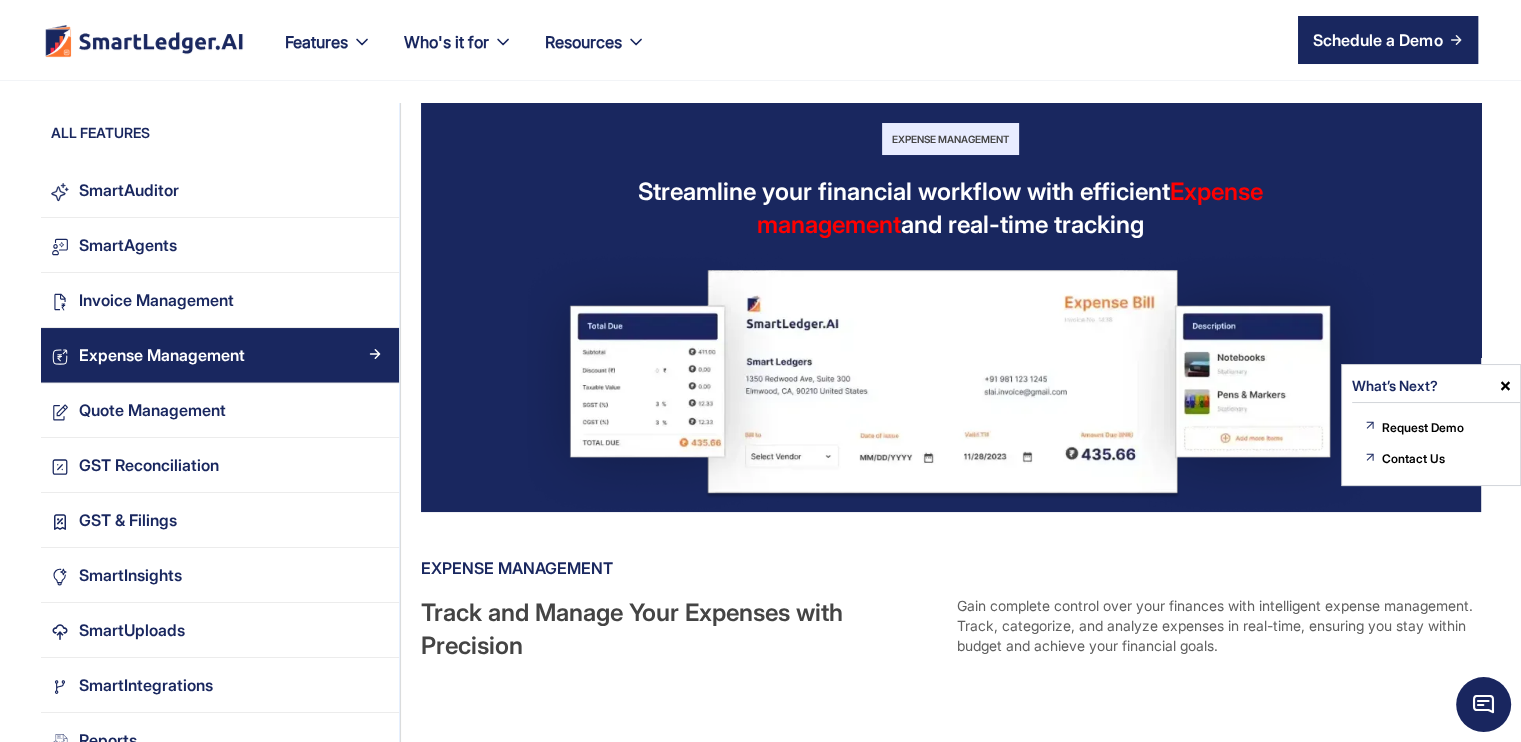 scroll, scrollTop: 0, scrollLeft: 0, axis: both 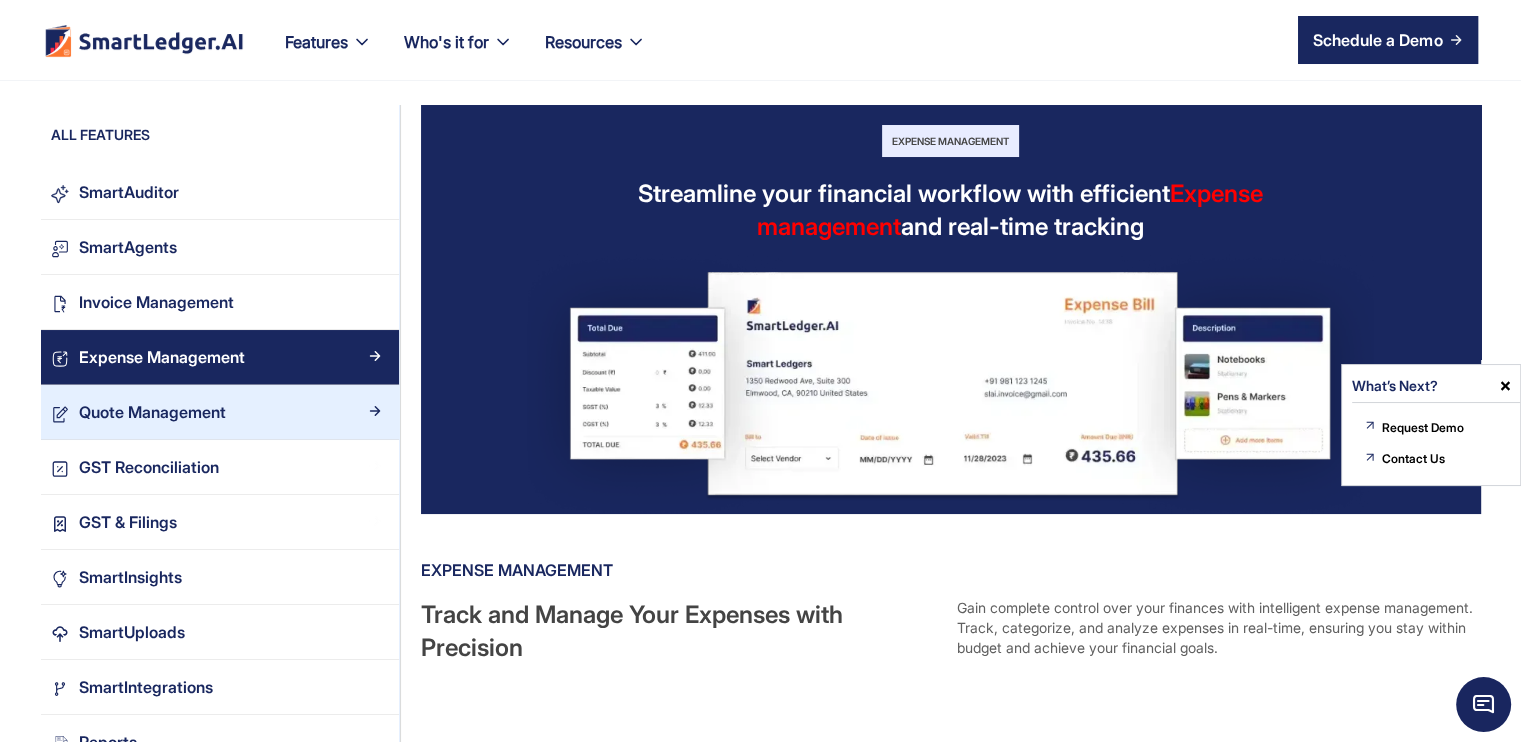 click on "Quote Management" at bounding box center [152, 412] 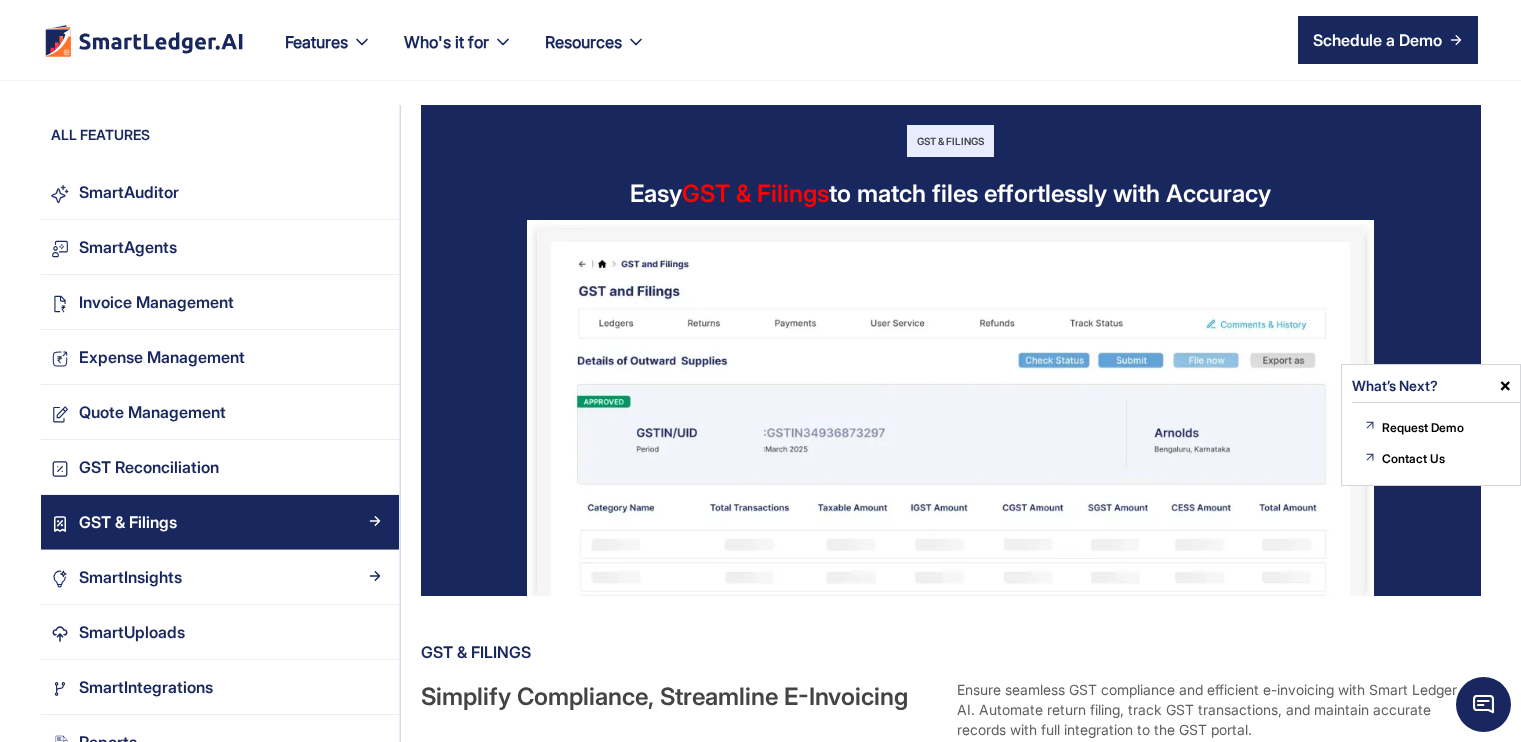 scroll, scrollTop: 100, scrollLeft: 0, axis: vertical 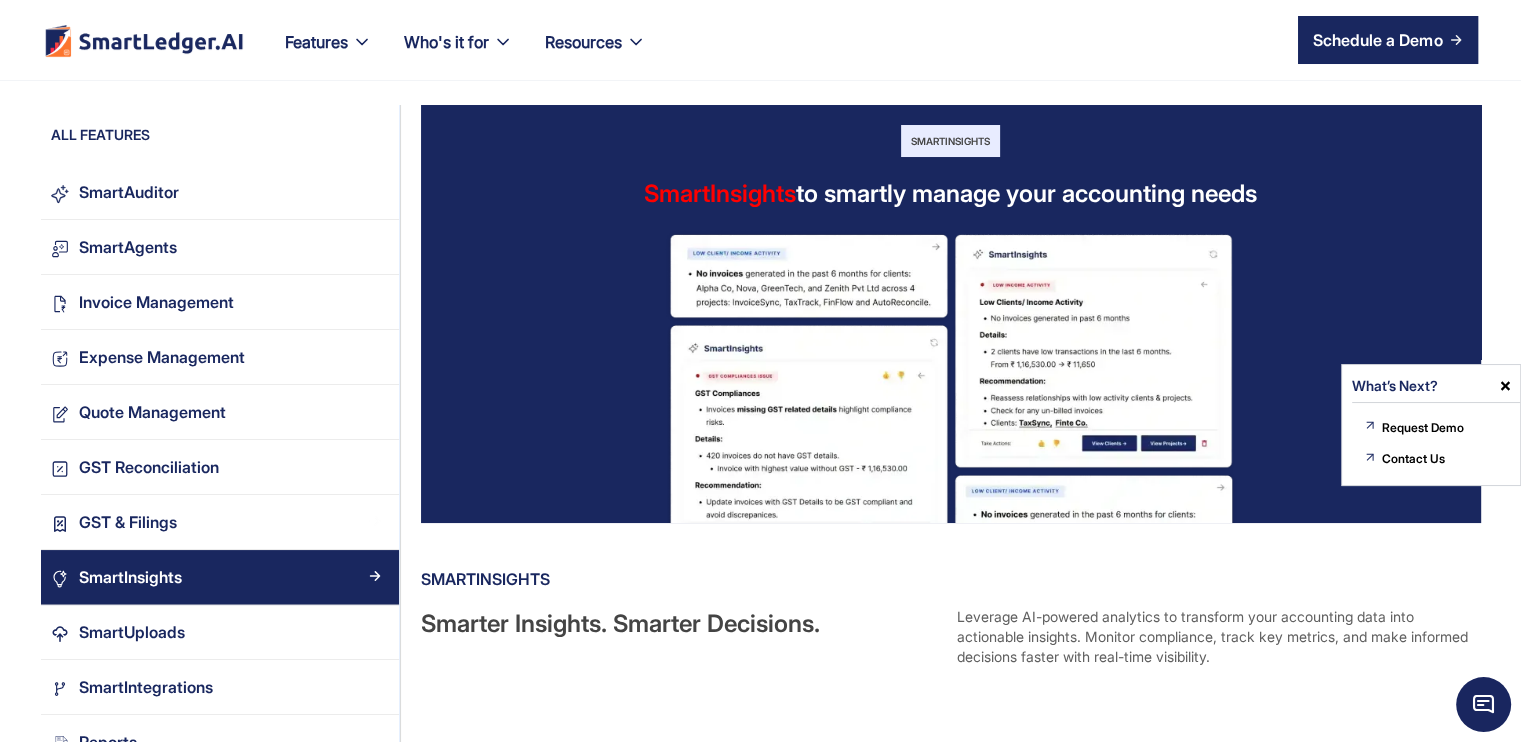 click at bounding box center [951, 371] 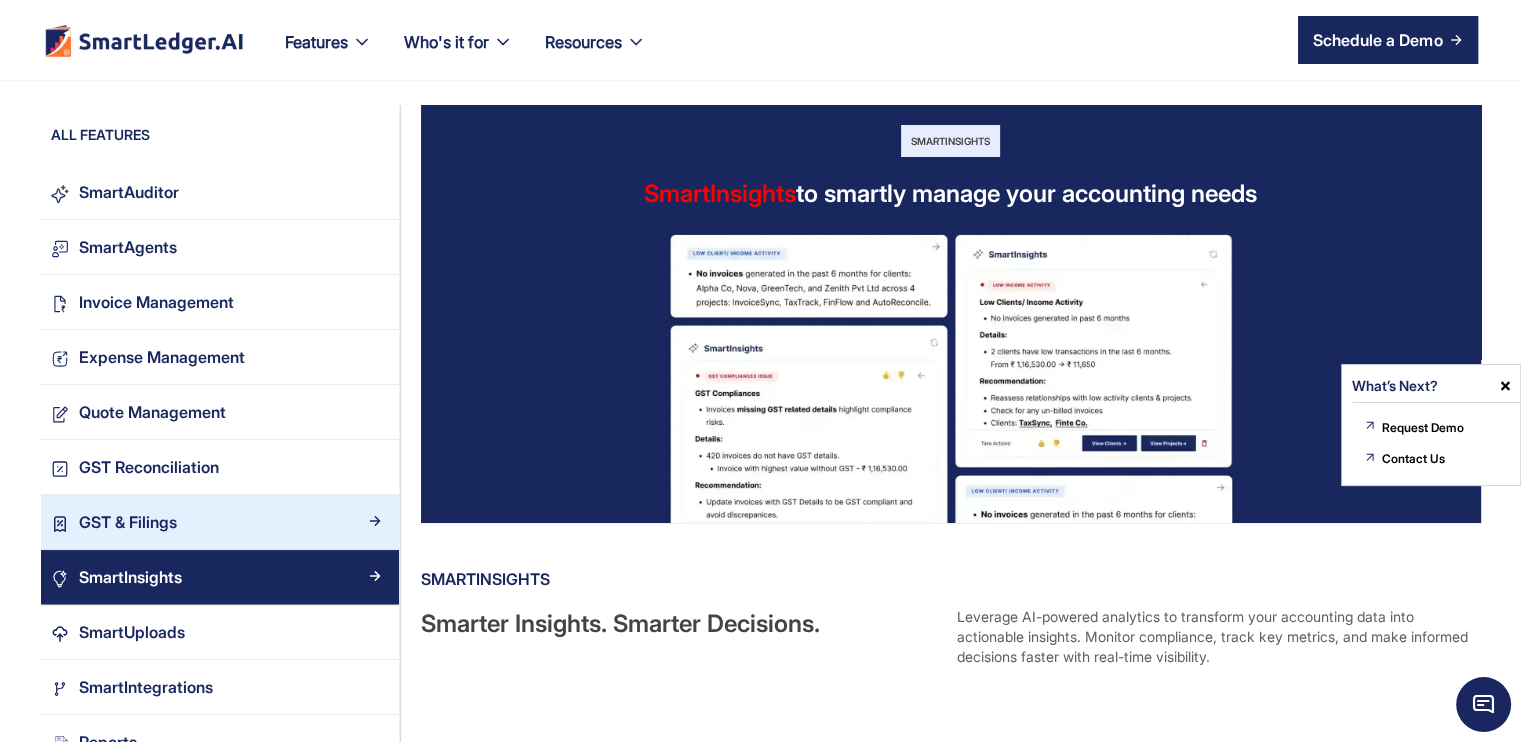 click on "GST & Filings" at bounding box center (228, 522) 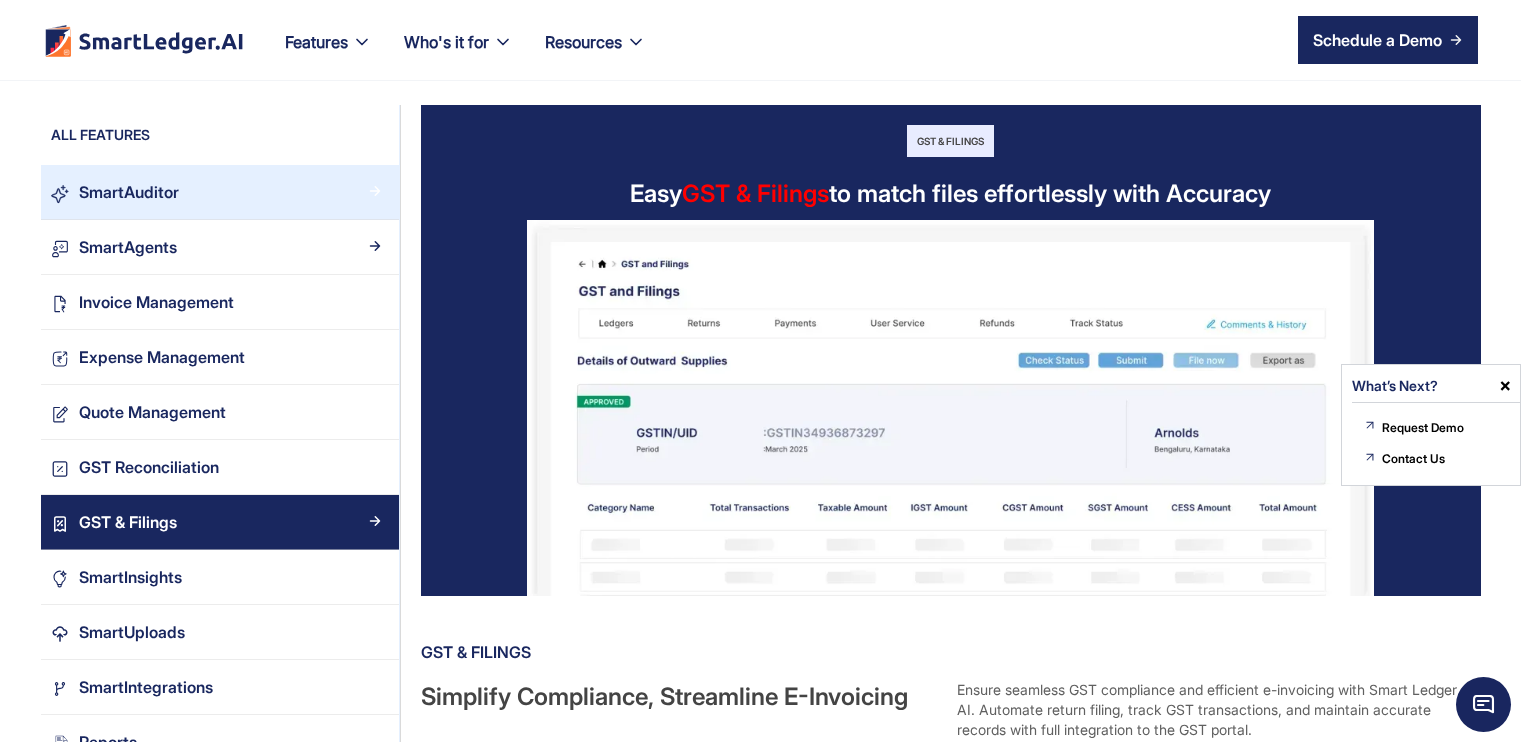 scroll, scrollTop: 0, scrollLeft: 0, axis: both 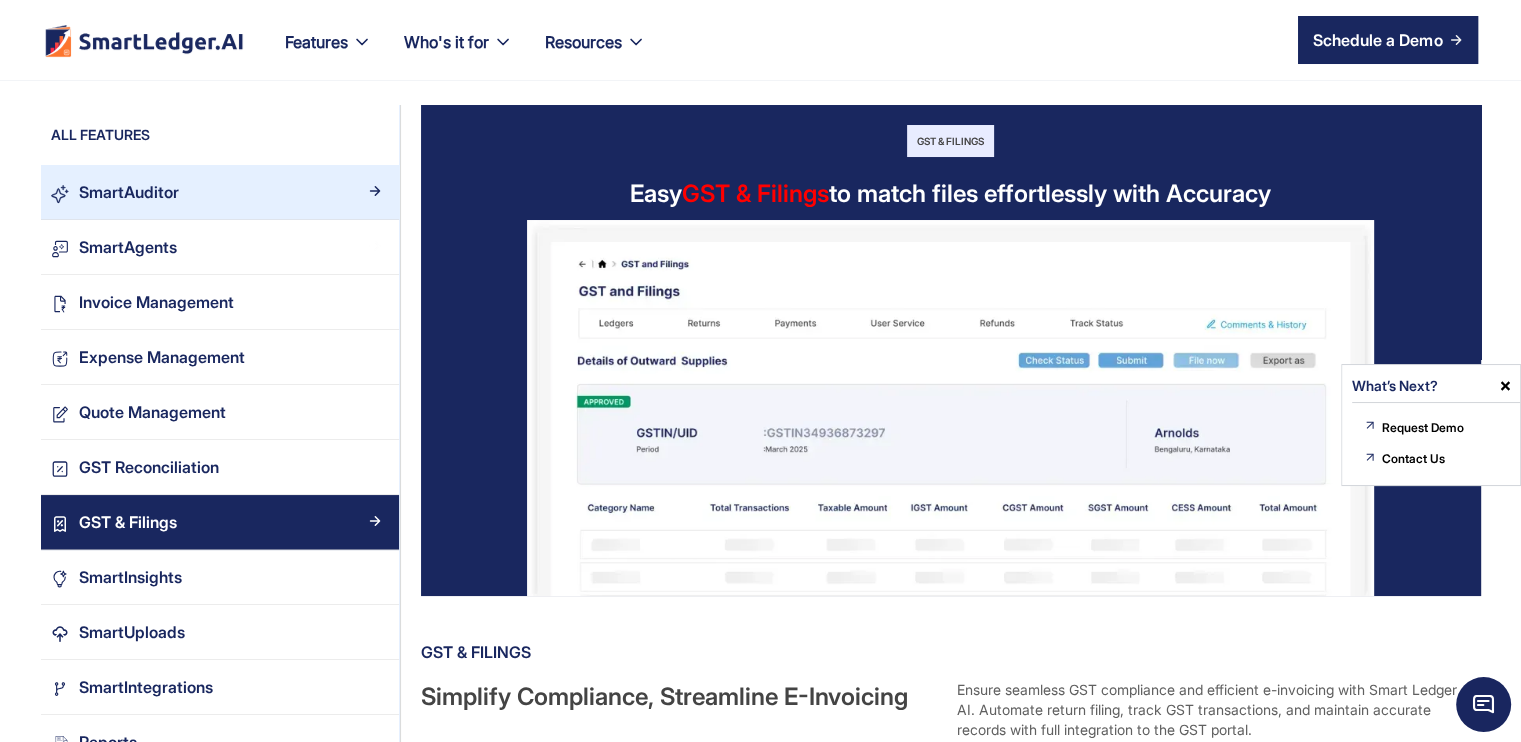 click on "SmartAuditor" at bounding box center (228, 192) 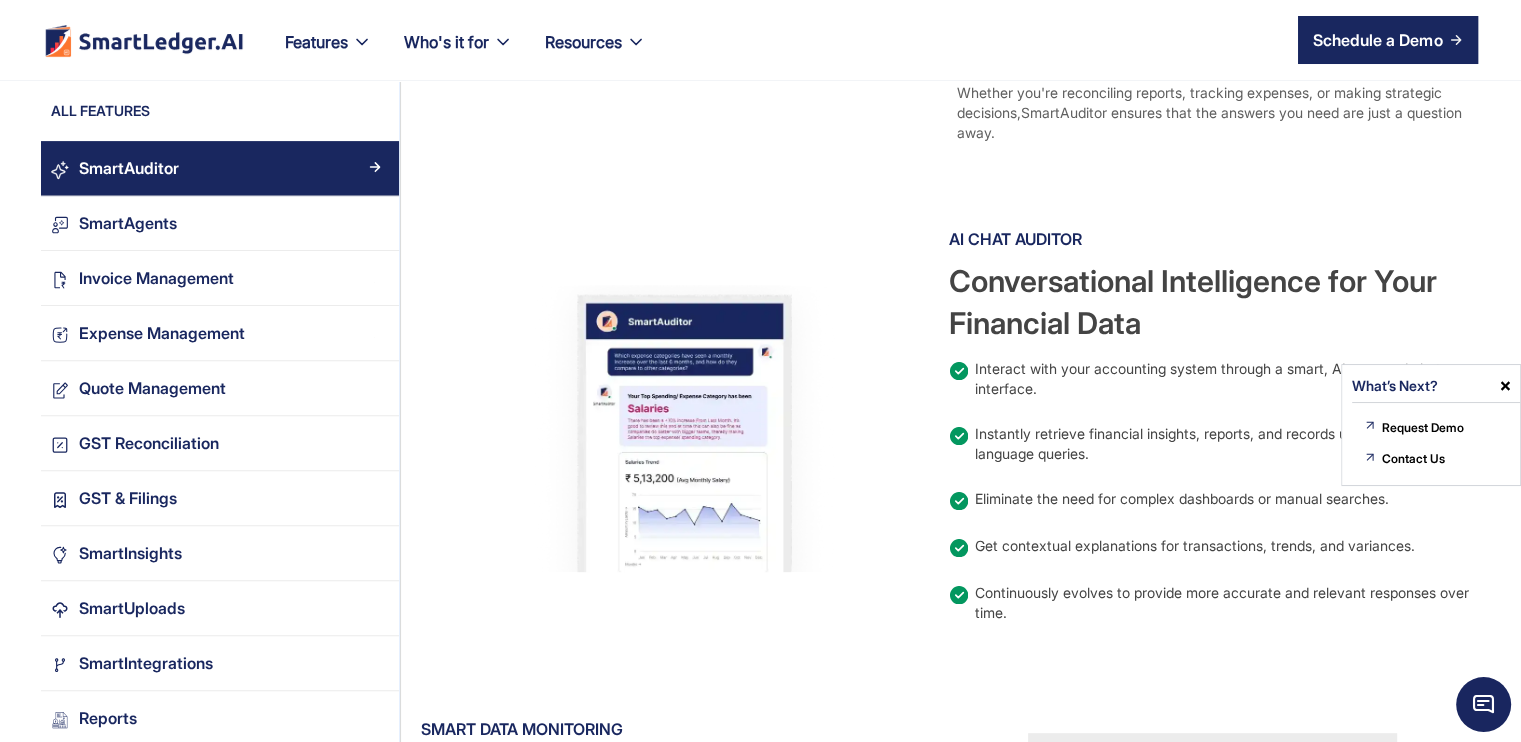 scroll, scrollTop: 600, scrollLeft: 0, axis: vertical 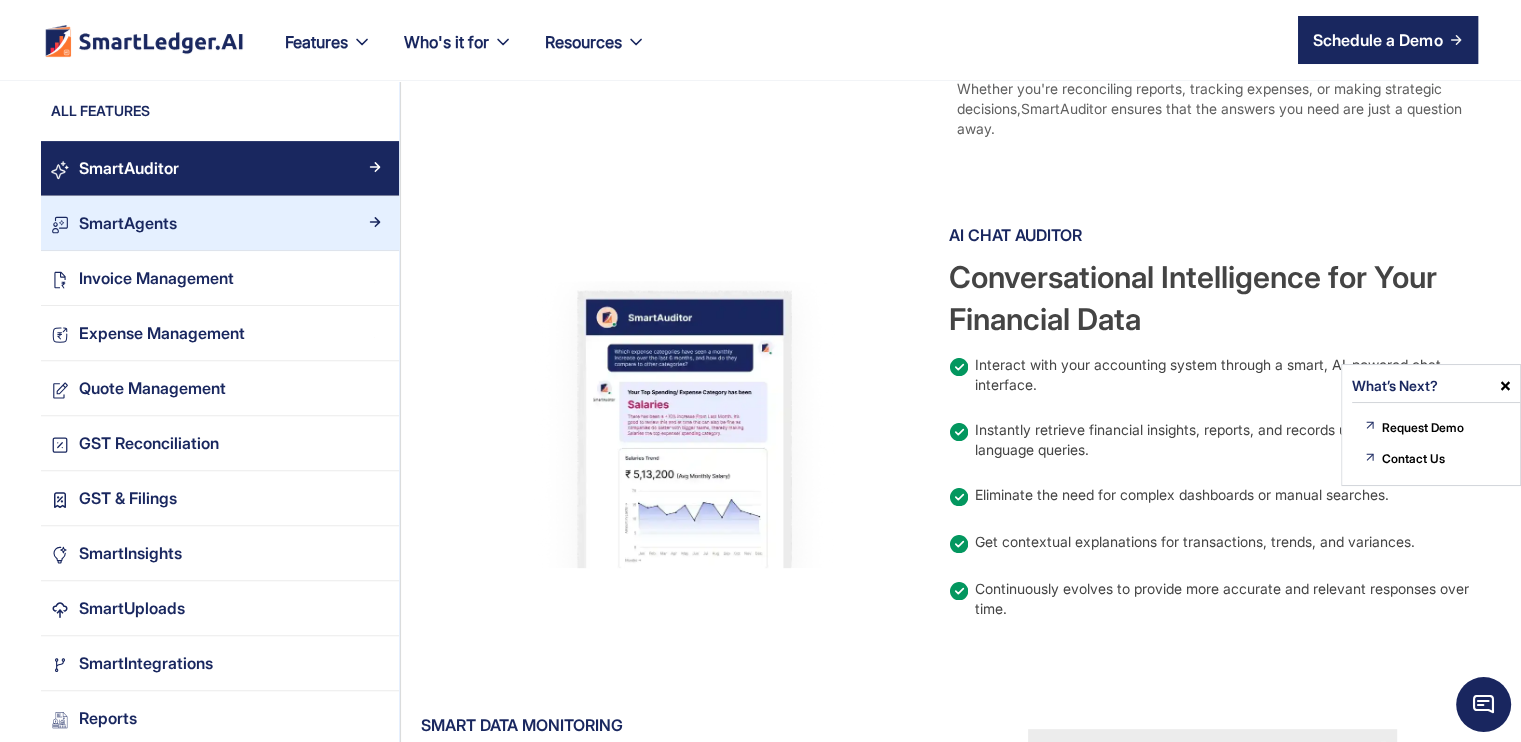 click on "SmartAgents" at bounding box center (220, 223) 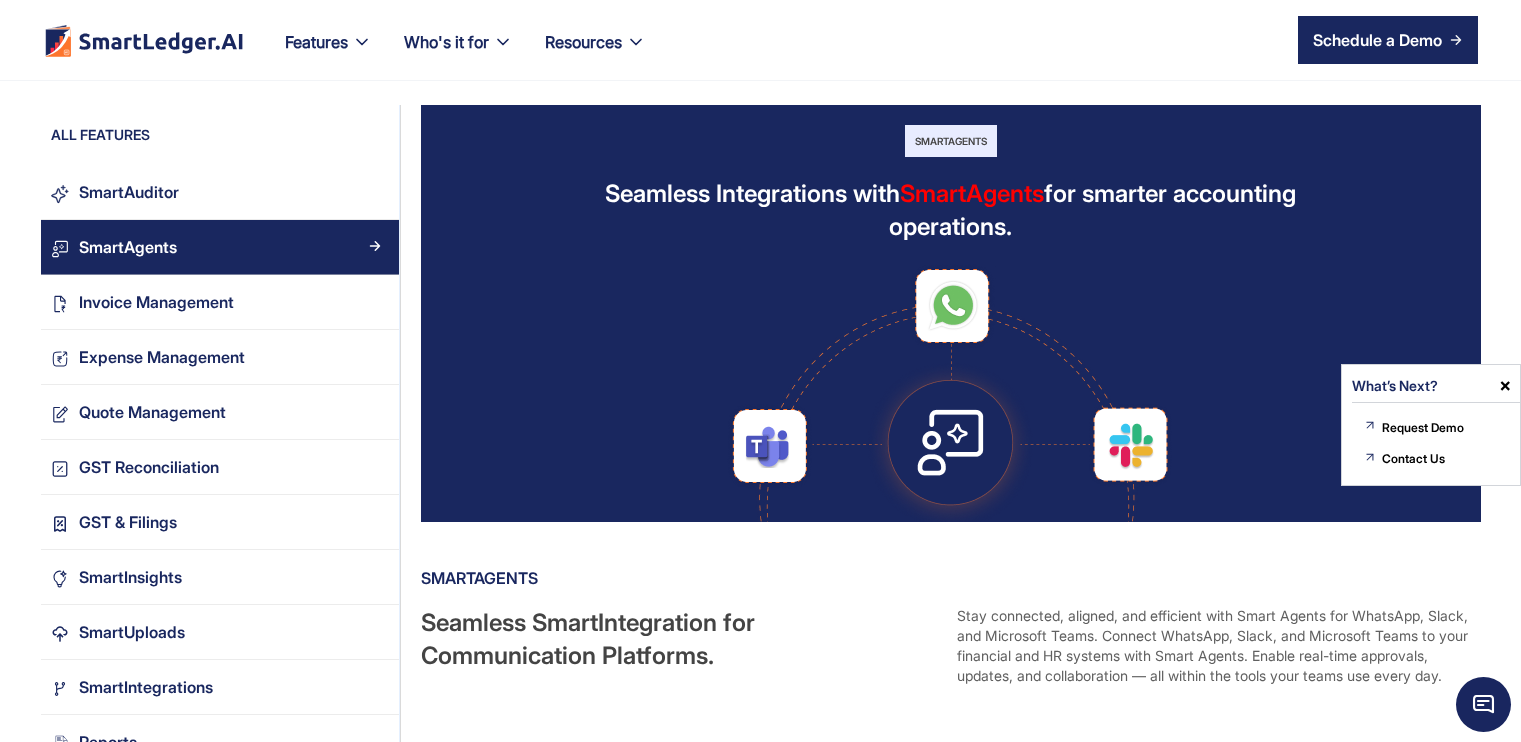 scroll, scrollTop: 900, scrollLeft: 0, axis: vertical 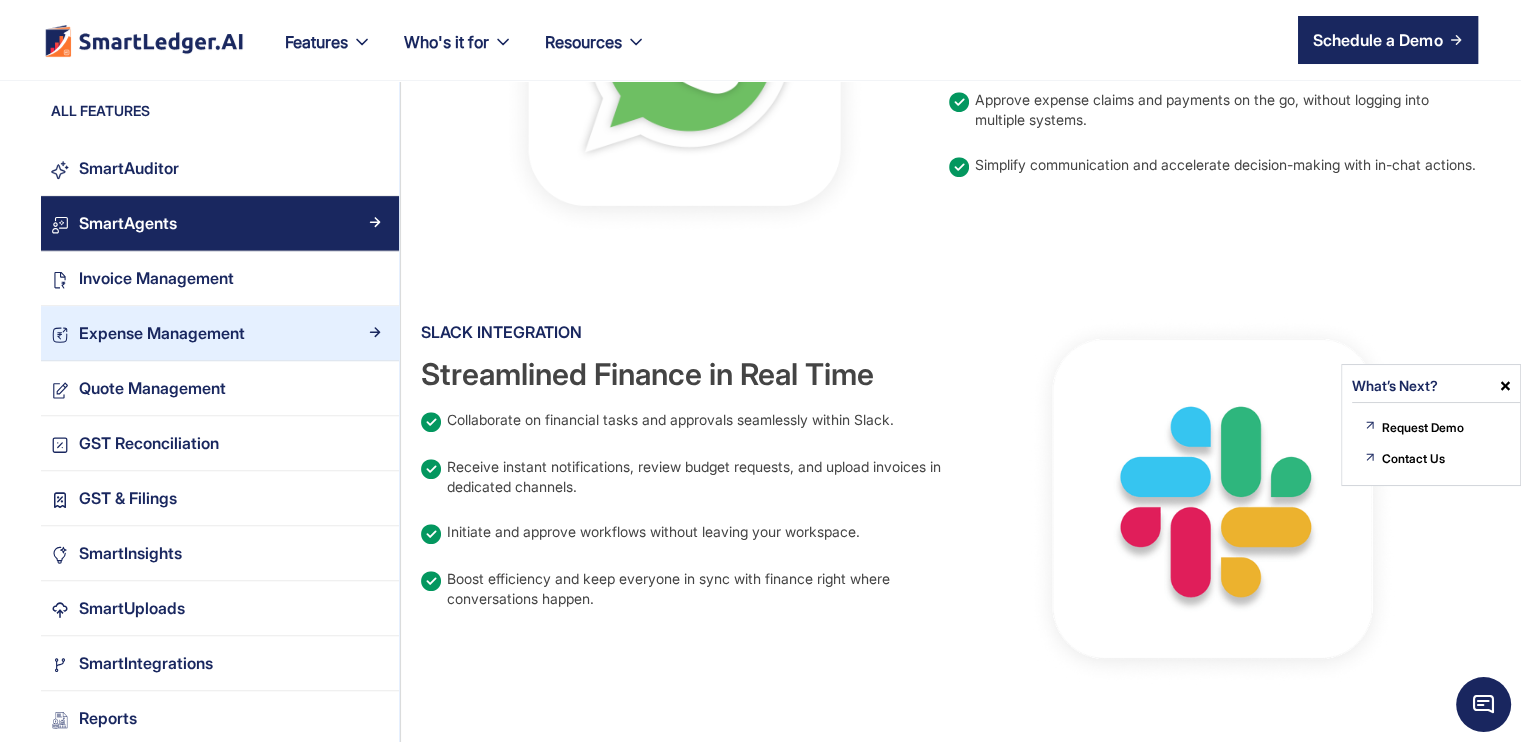 click on "Expense Management" at bounding box center (228, 333) 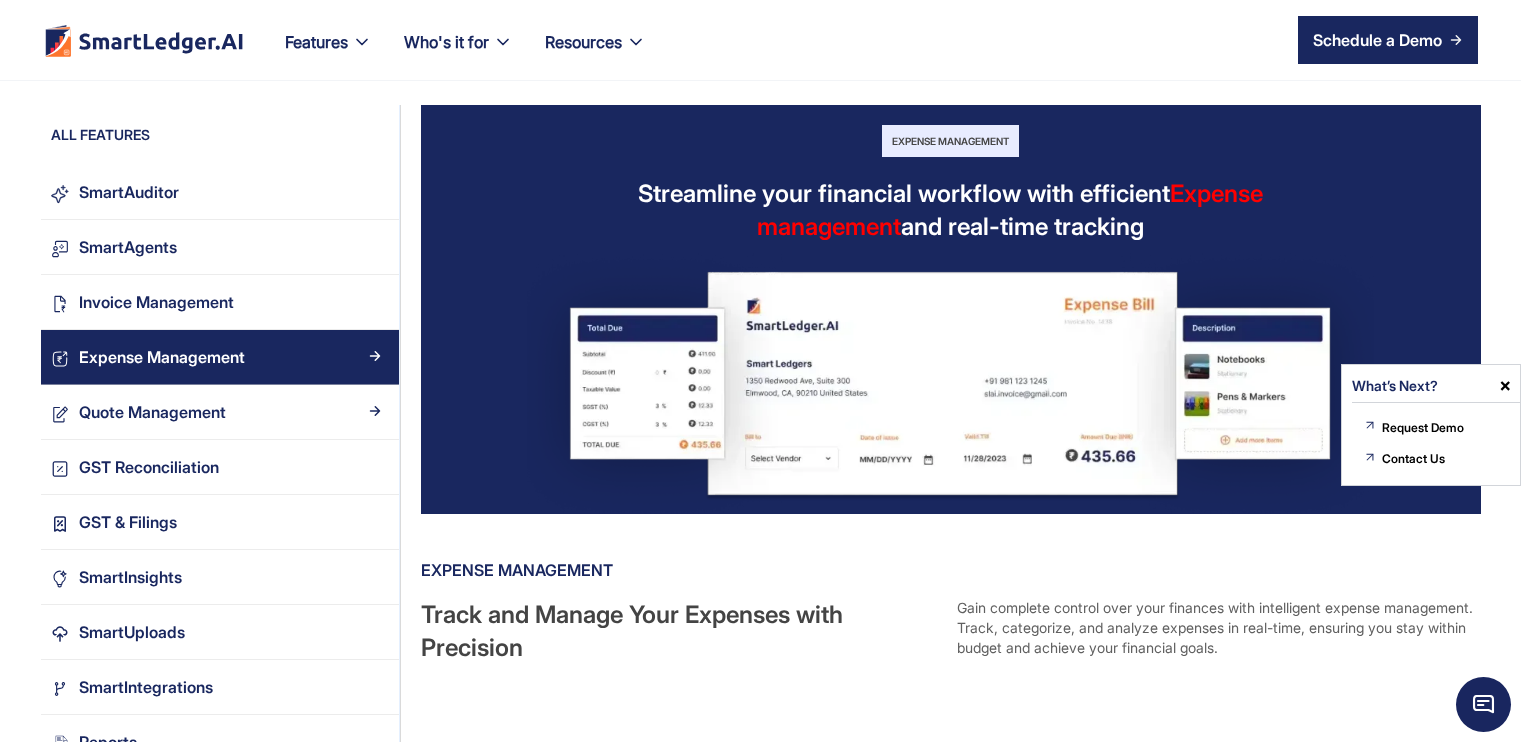 scroll, scrollTop: 500, scrollLeft: 0, axis: vertical 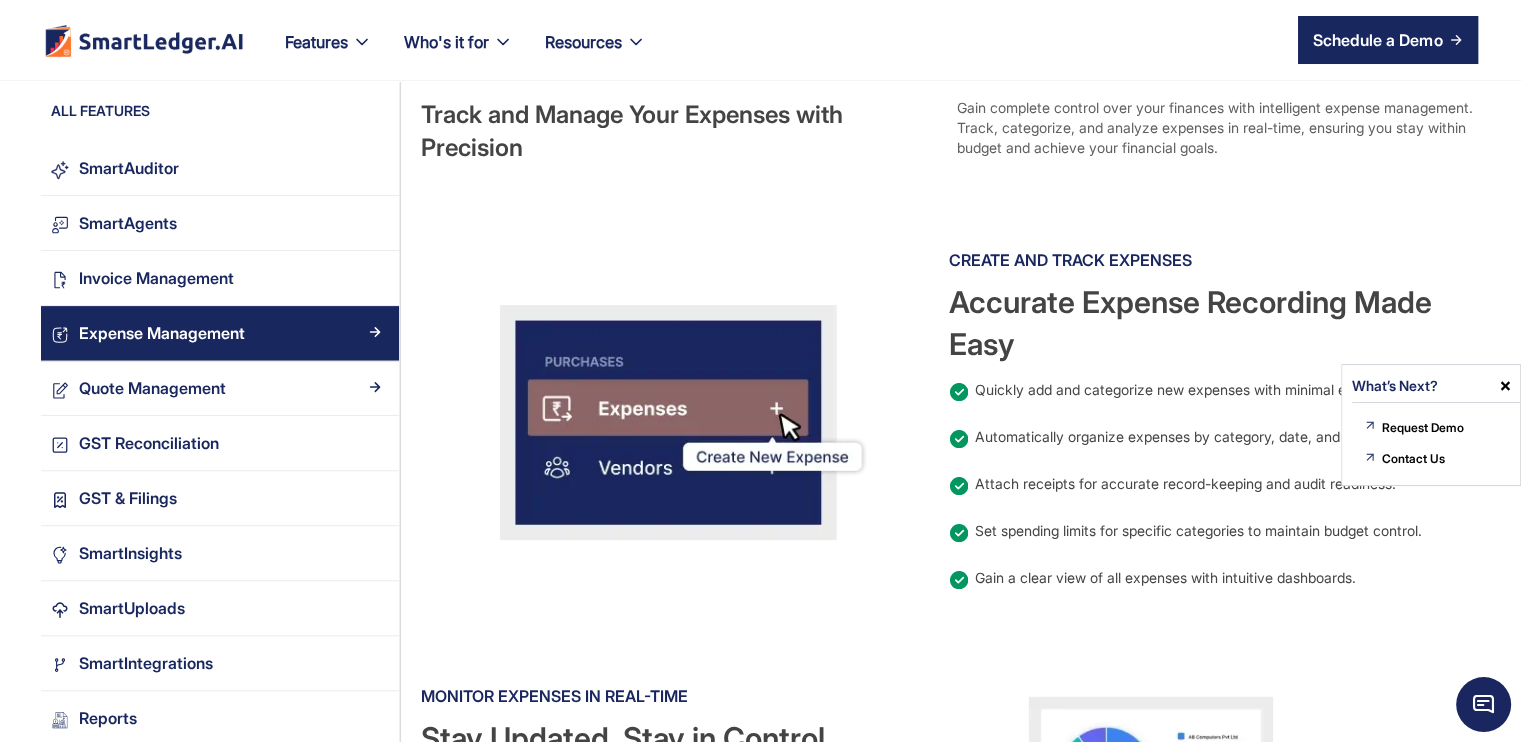 click on "Quote Management" at bounding box center [220, 388] 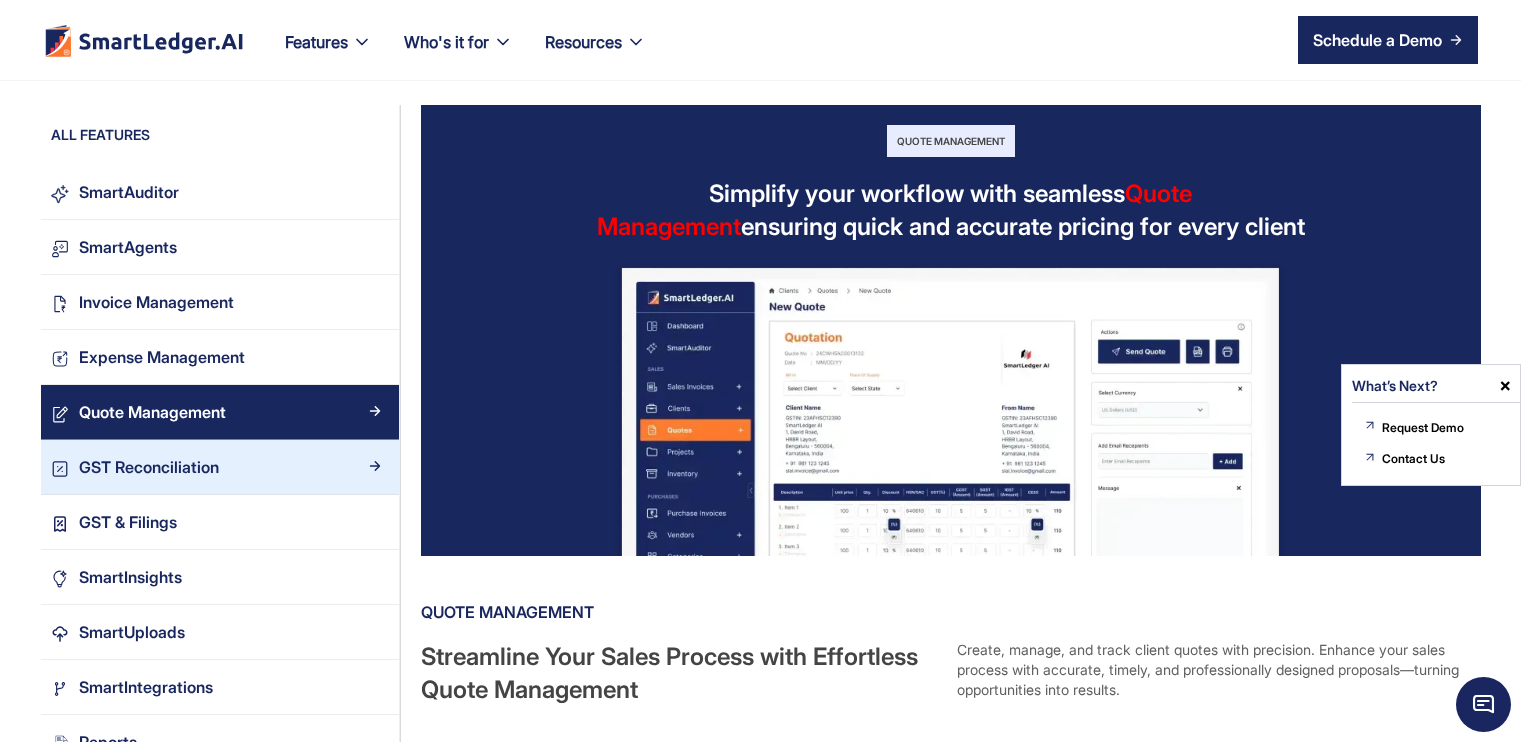 scroll, scrollTop: 21, scrollLeft: 0, axis: vertical 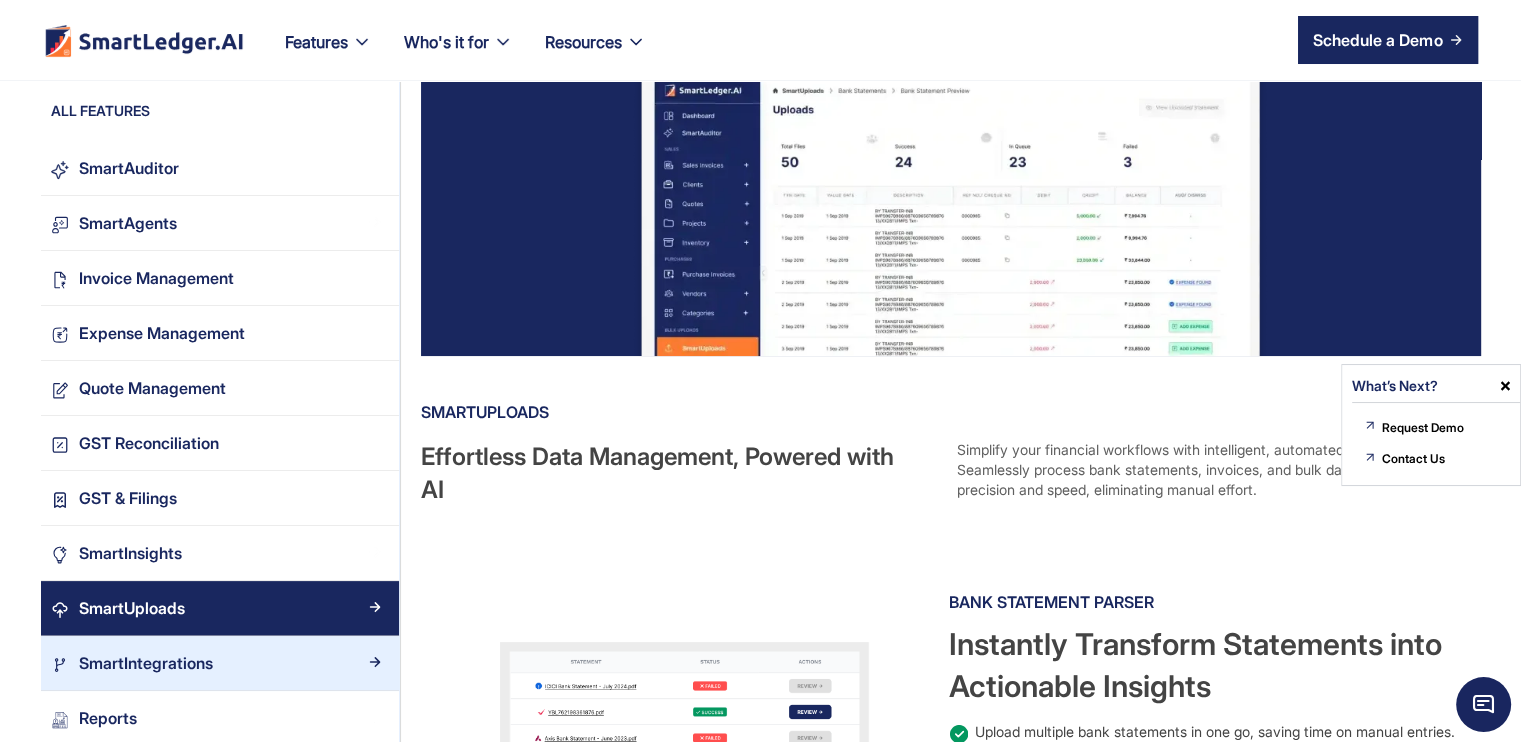 click on "SmartIntegrations" at bounding box center (228, 663) 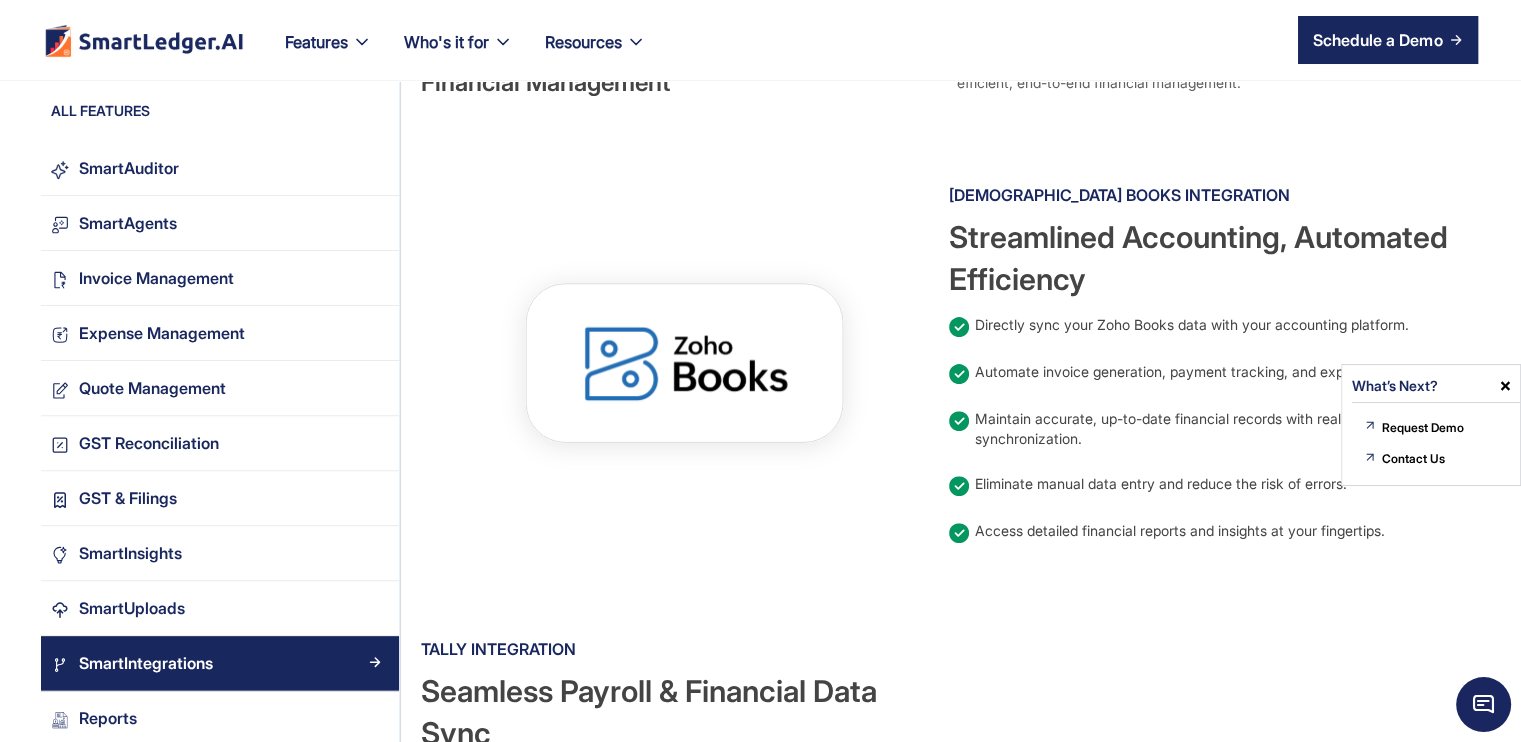 scroll, scrollTop: 500, scrollLeft: 0, axis: vertical 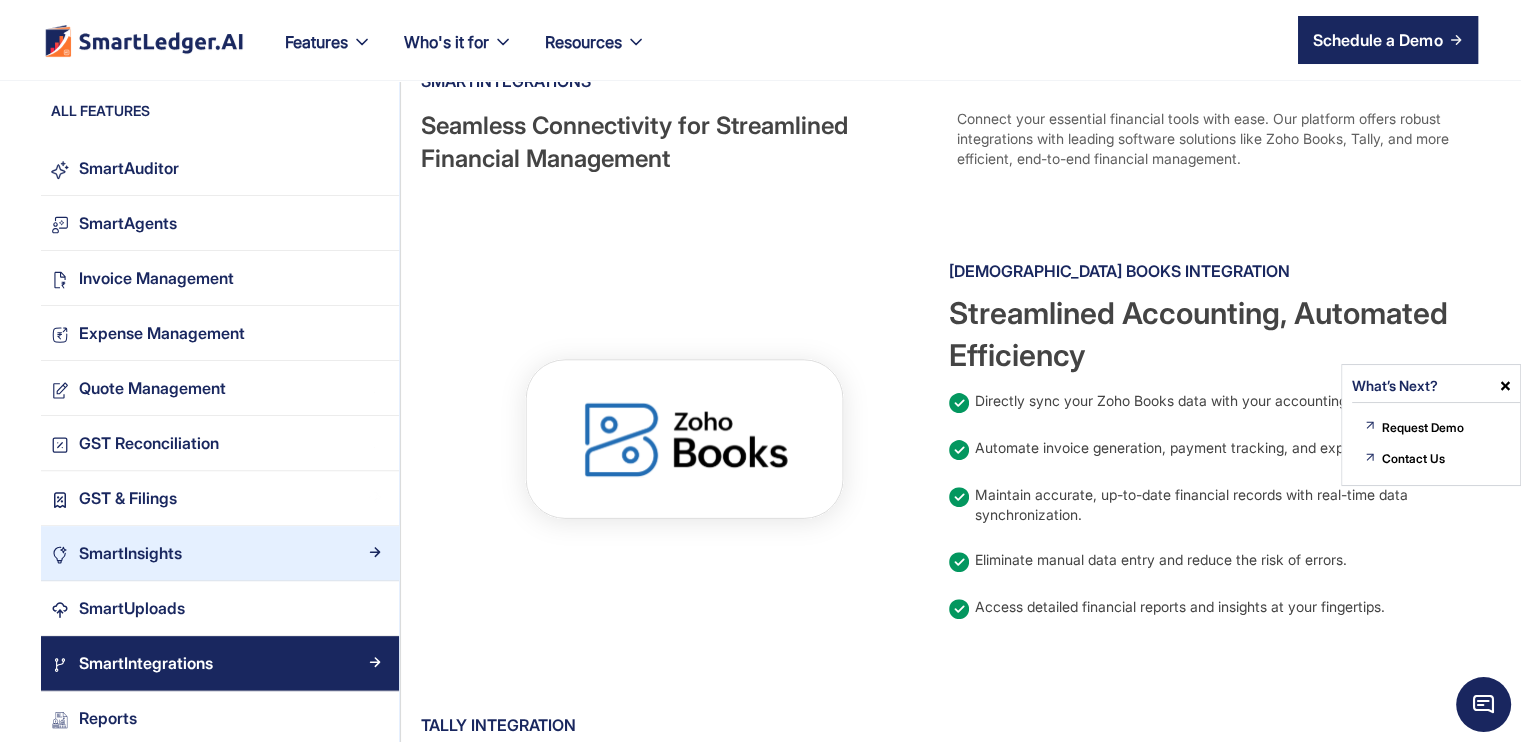 click on "SmartInsights" at bounding box center (220, 553) 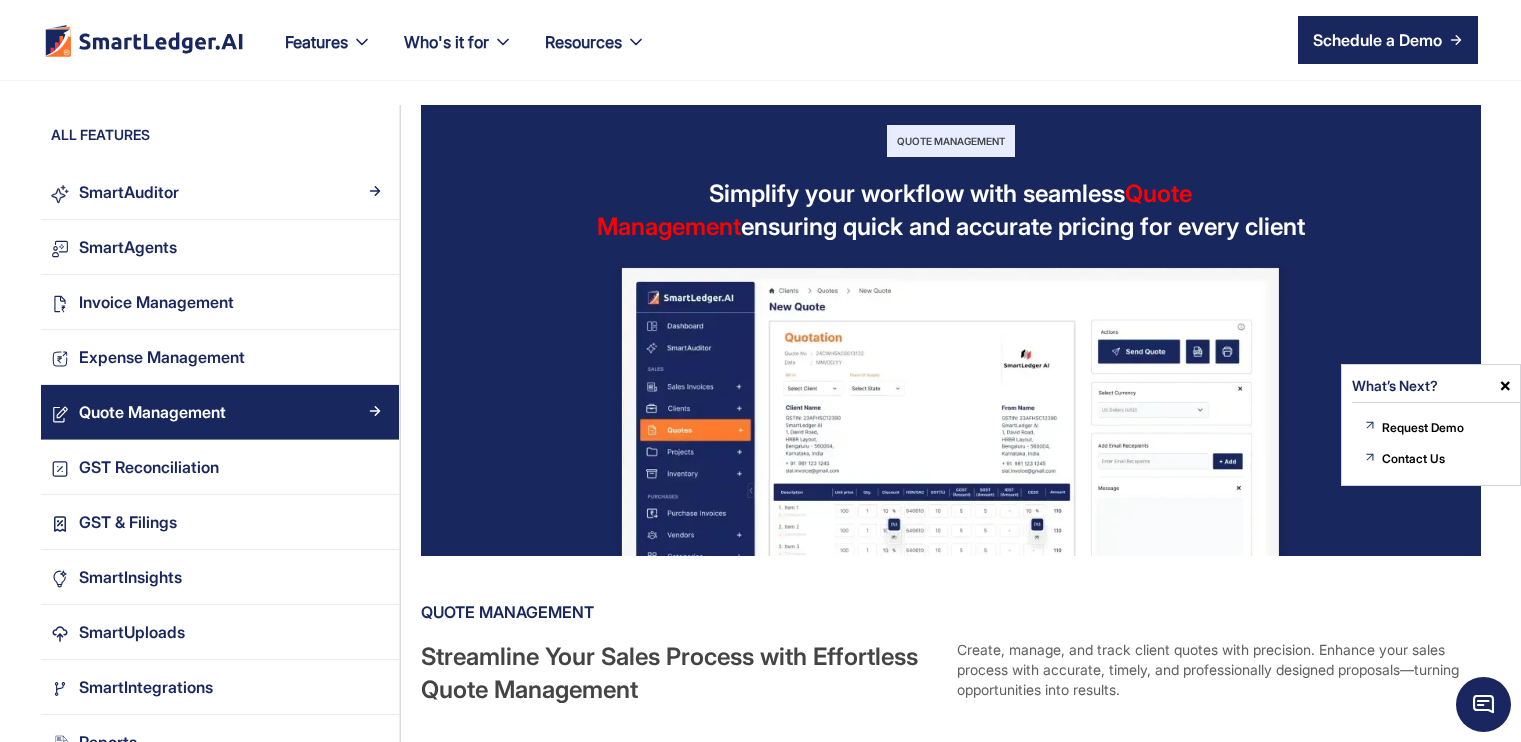 scroll, scrollTop: 0, scrollLeft: 0, axis: both 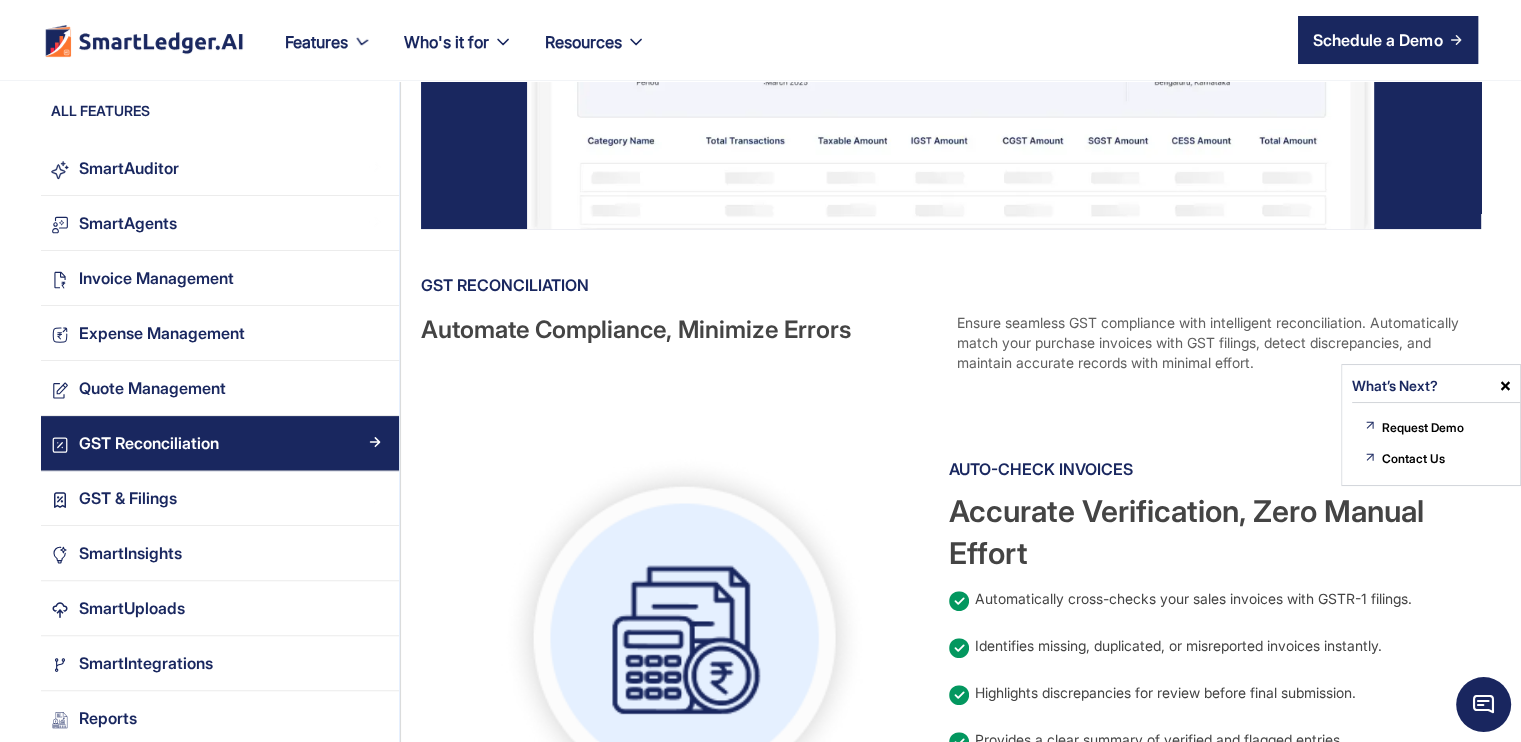 click on "Features" at bounding box center (316, 42) 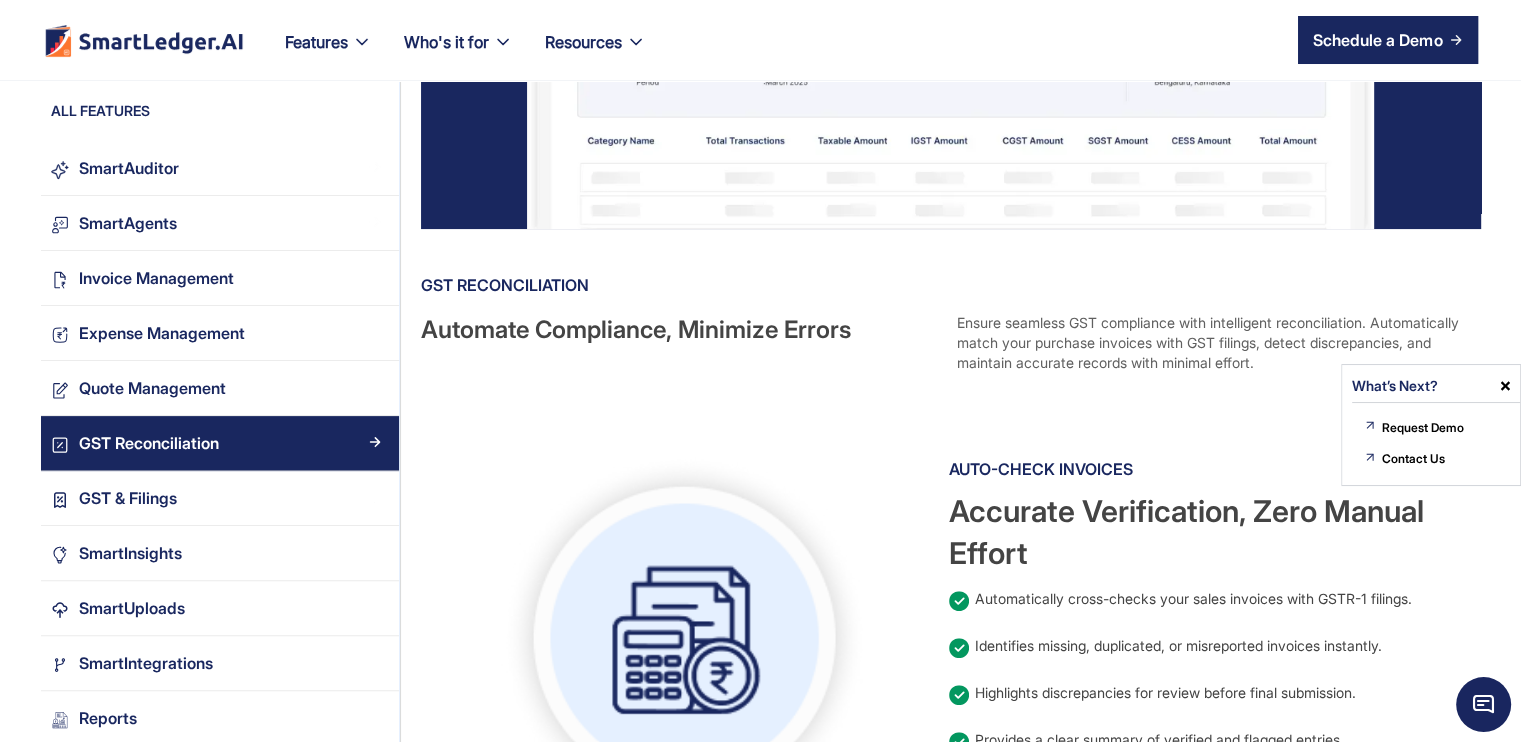 click on "SmartAuditor Intelligent SmartAuditor chatbot within the SmartLedger platform functions as a powerful AI-driven financial assistant. SmartReconciliation Streamline Reconciliation, ensuring accurate and timely financial alignment with your records. Reports SmartLedger AI delivers insightful reports for better decision making, clarity and efficiency in your business. SmartUploads Simplify financial workflows with intelligent, AI uploads that process bank statements, invoices, and bulk data SmartInsights SmartInsights leverages advanced AI analysis to convert your financial records into practical intelligence SmartIntegrations SmartLedger simplifies GST compliance and filings, ensuring verification & accuracy for your businesses. SmartAgents Connect your financial systems directly to WhatsApp, Slack, and Teams with SmartAgents. Invoice Management Simplify financial operations with Invoice Management, automated calculations, and multi-currency support. Explore All Features" at bounding box center (842, 68) 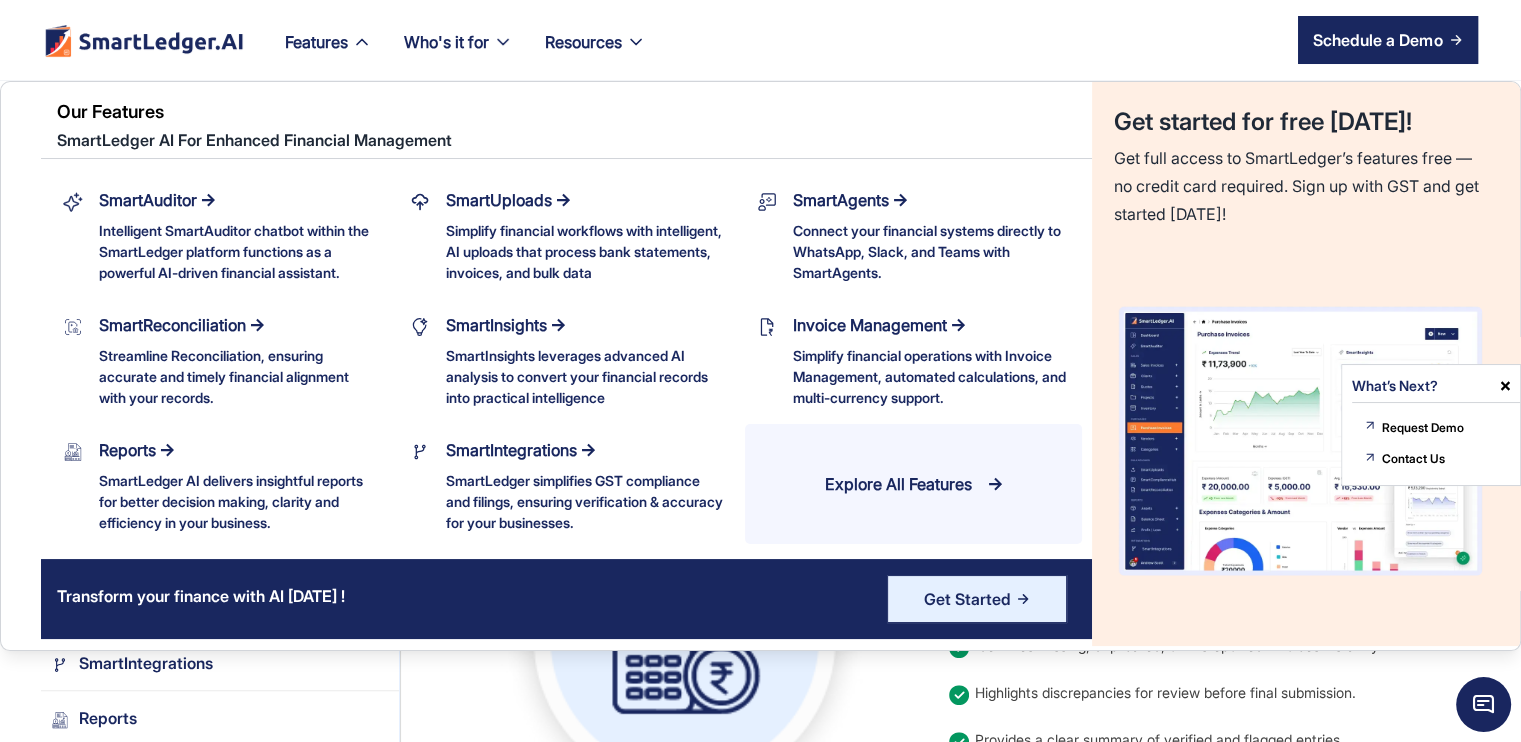 click on "Our Features" at bounding box center (574, 112) 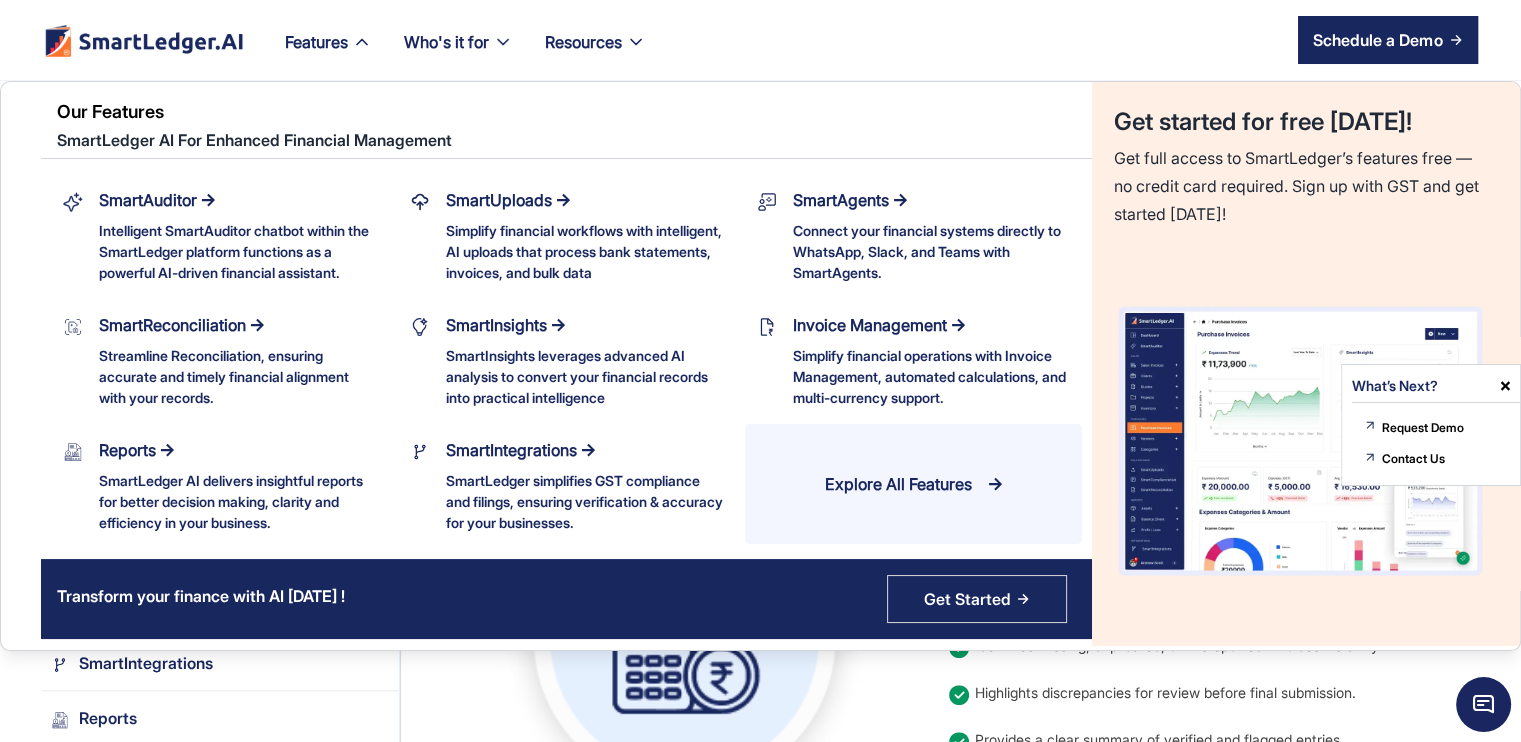 click on "Get Started" at bounding box center [977, 599] 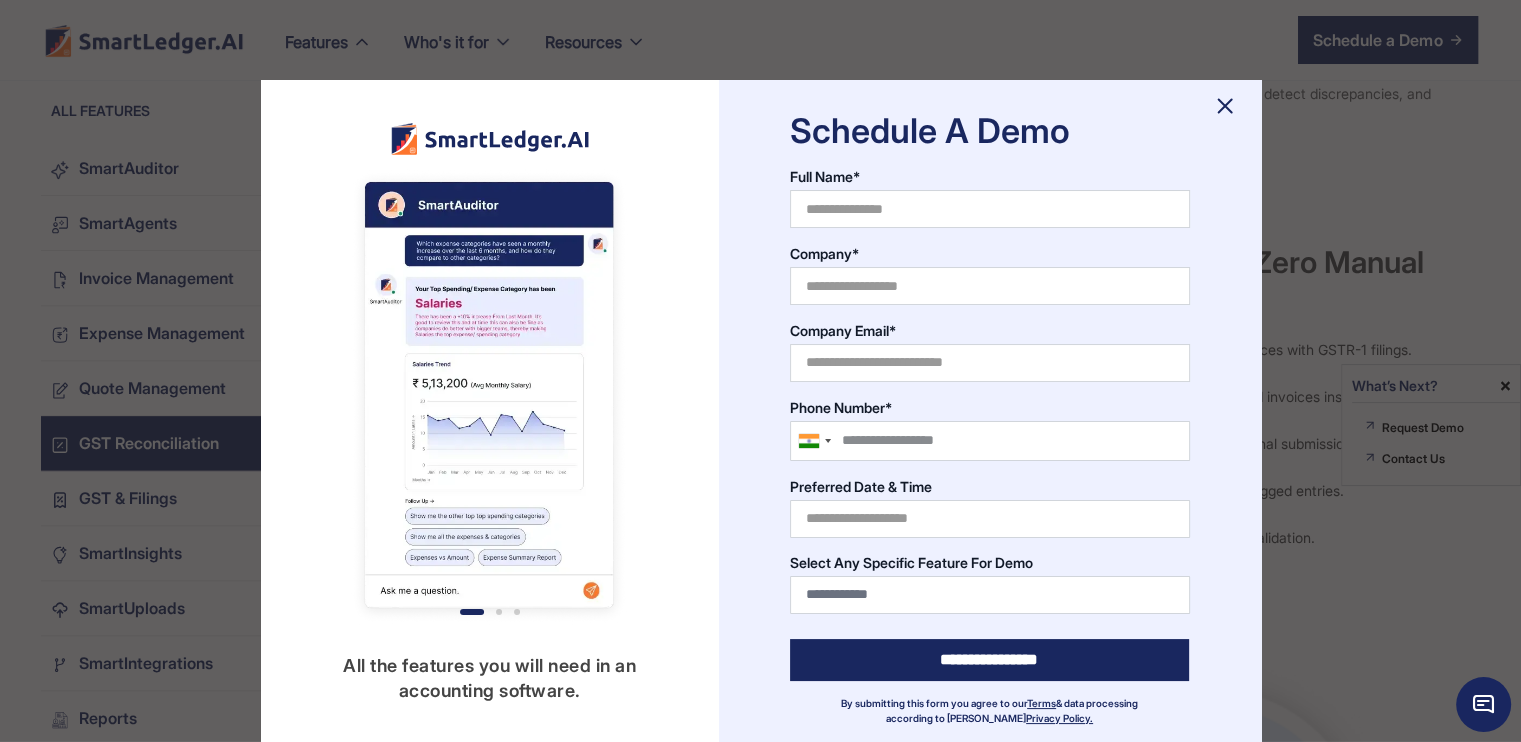 scroll, scrollTop: 600, scrollLeft: 0, axis: vertical 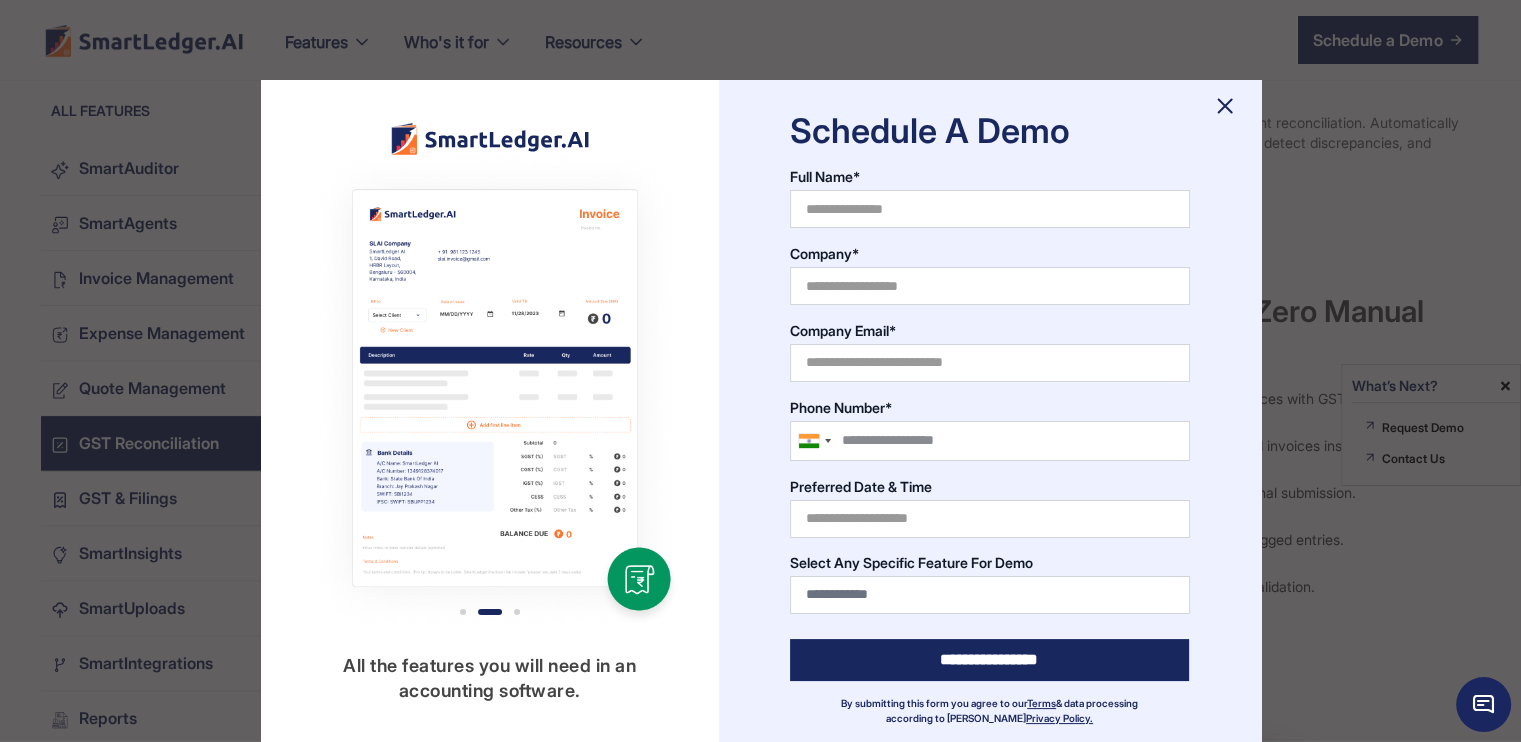 click at bounding box center [1225, 106] 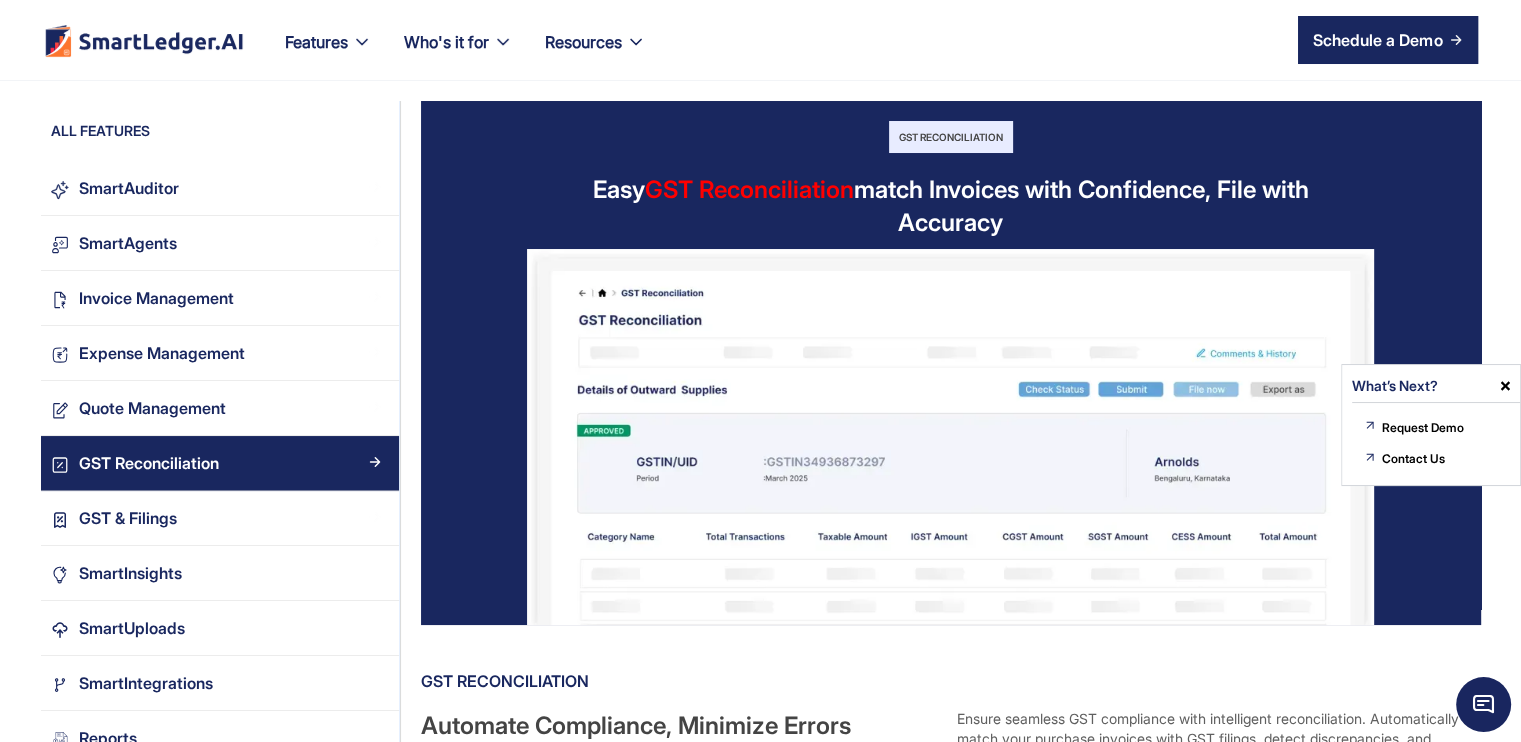 scroll, scrollTop: 0, scrollLeft: 0, axis: both 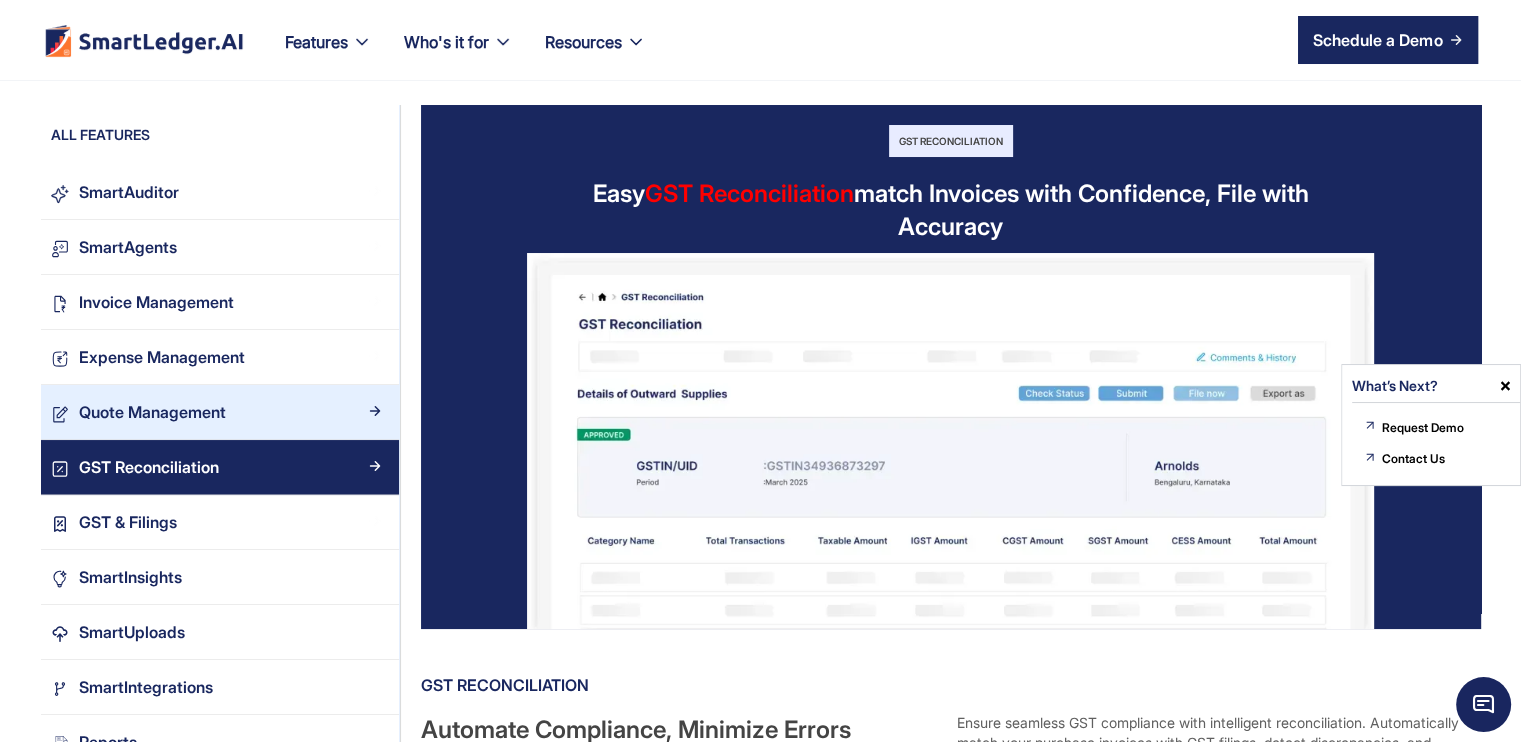 click on "Quote Management" at bounding box center (152, 412) 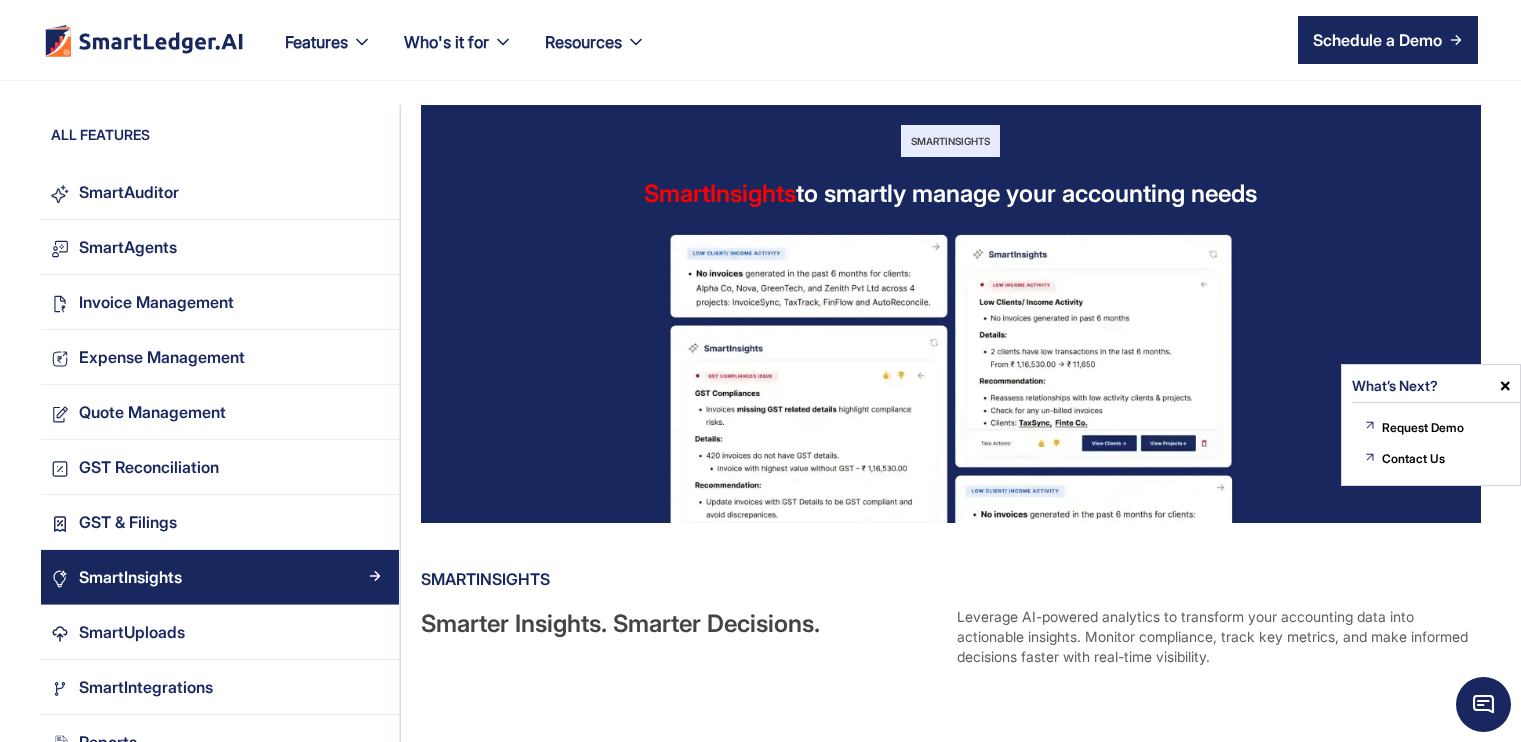 scroll, scrollTop: 0, scrollLeft: 0, axis: both 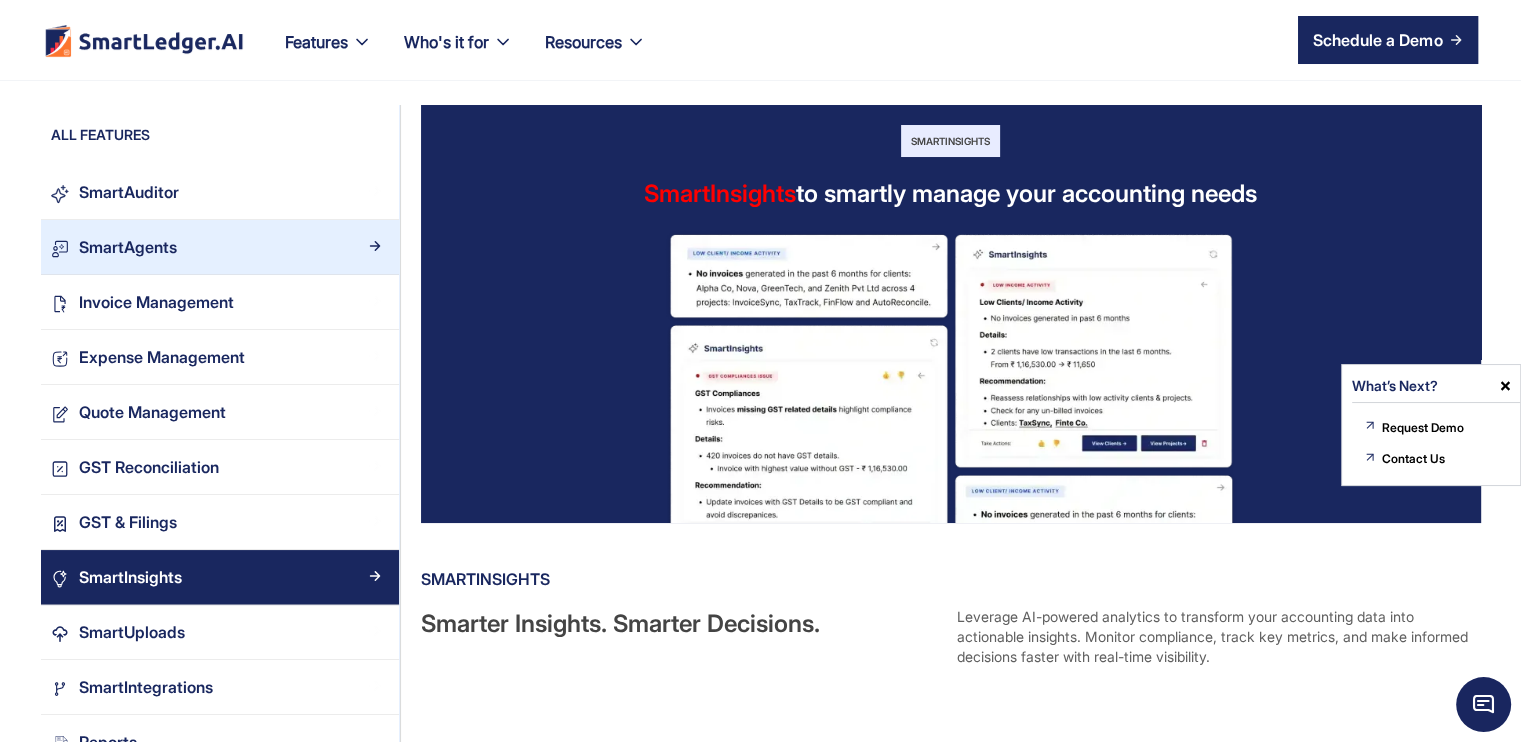 click on "SmartAgents" at bounding box center [228, 247] 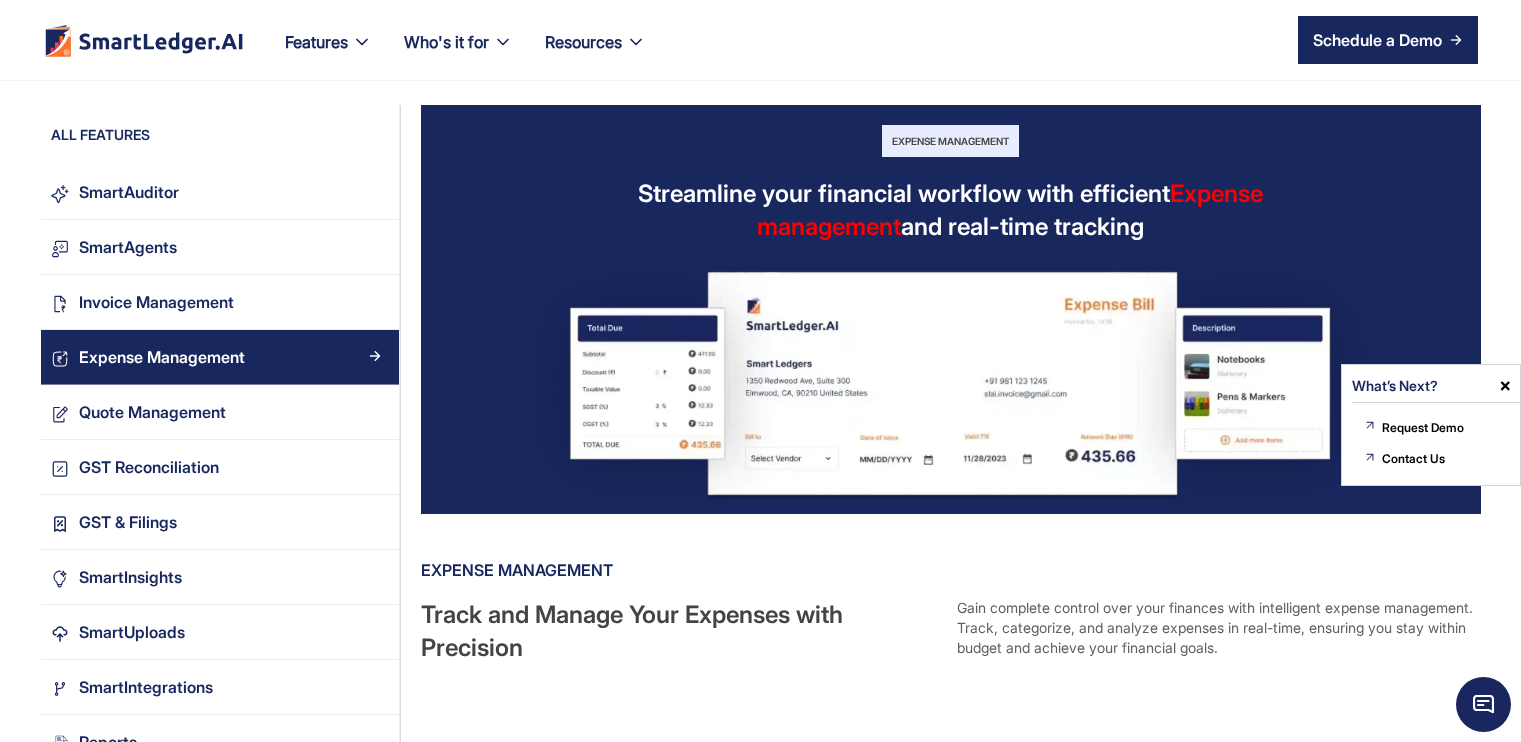 scroll, scrollTop: 0, scrollLeft: 0, axis: both 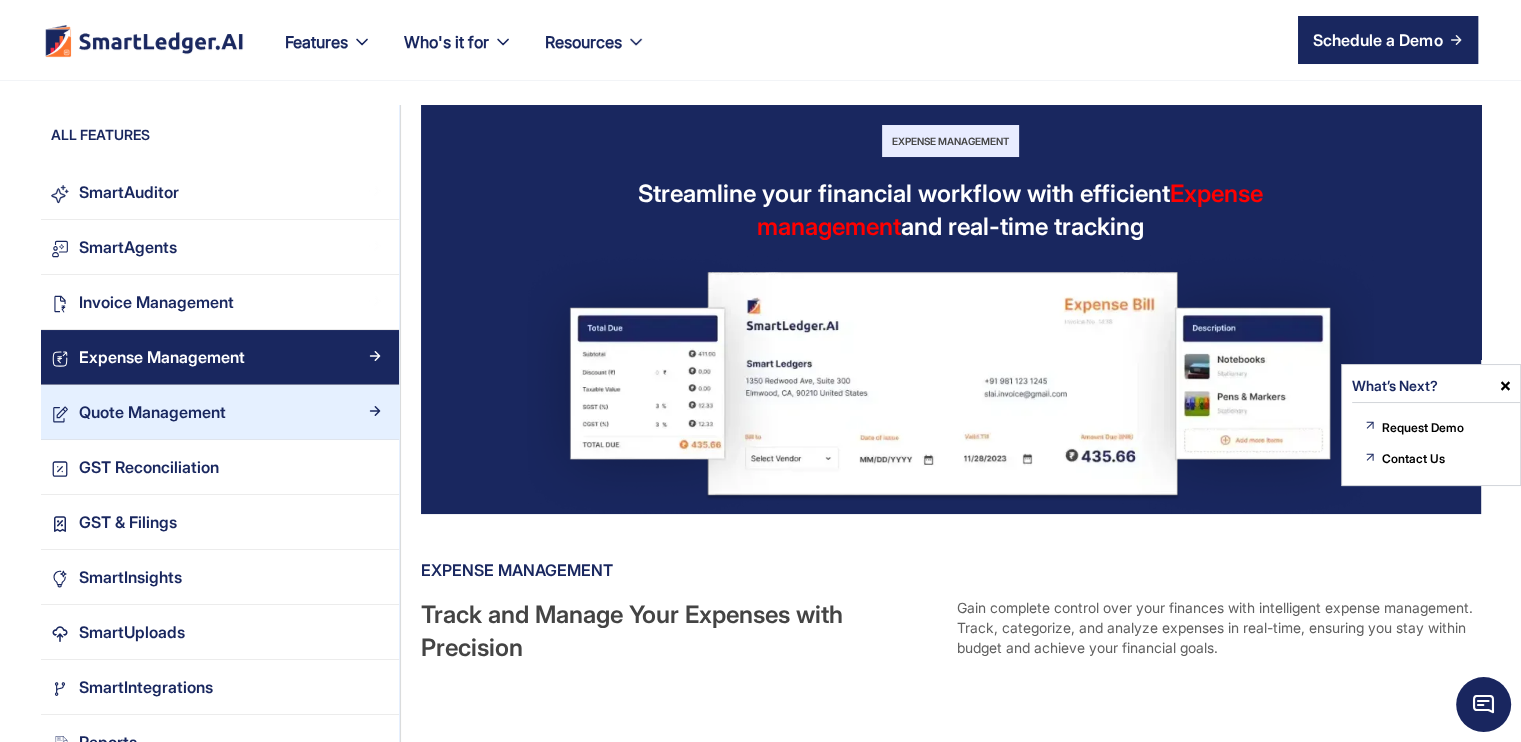 click on "Quote Management" at bounding box center [220, 412] 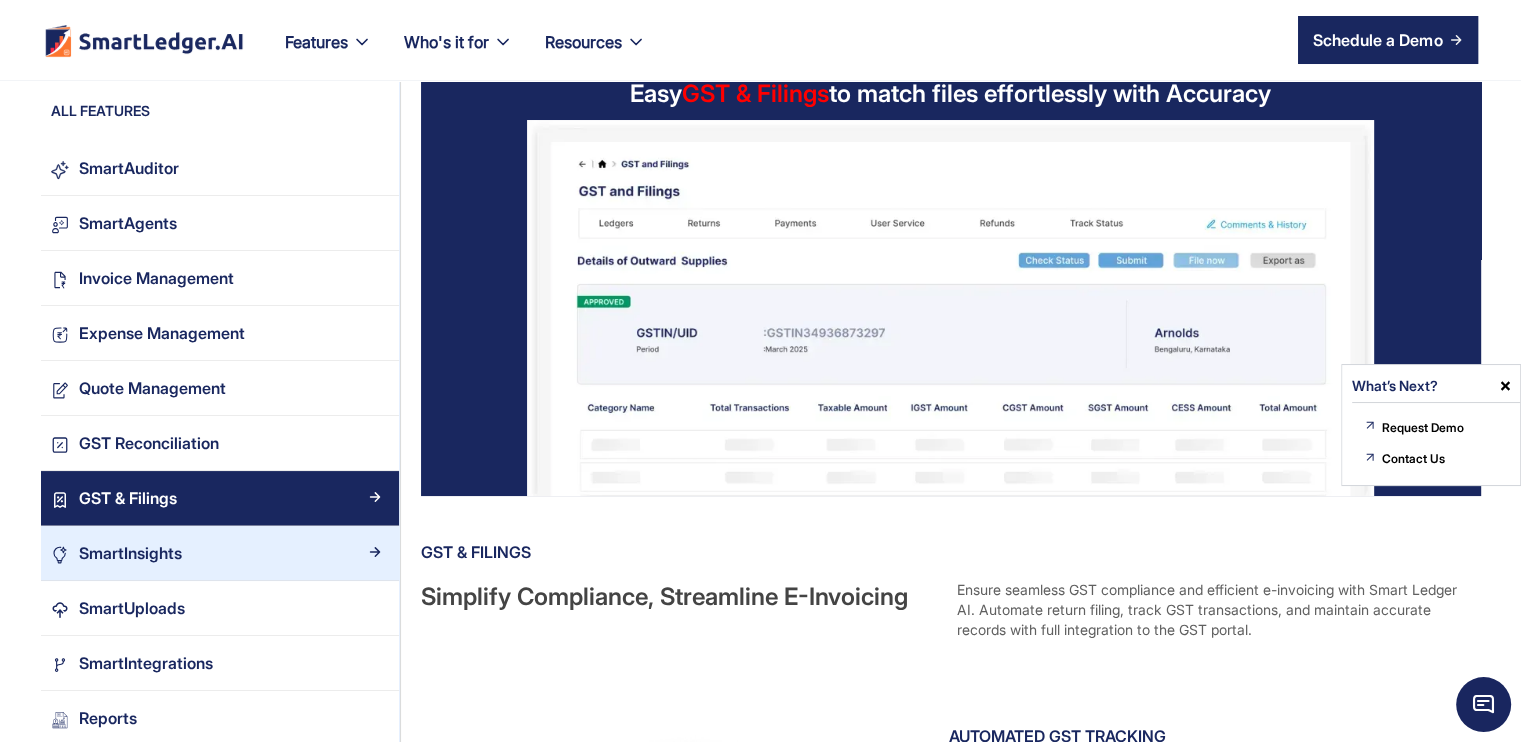 scroll, scrollTop: 100, scrollLeft: 0, axis: vertical 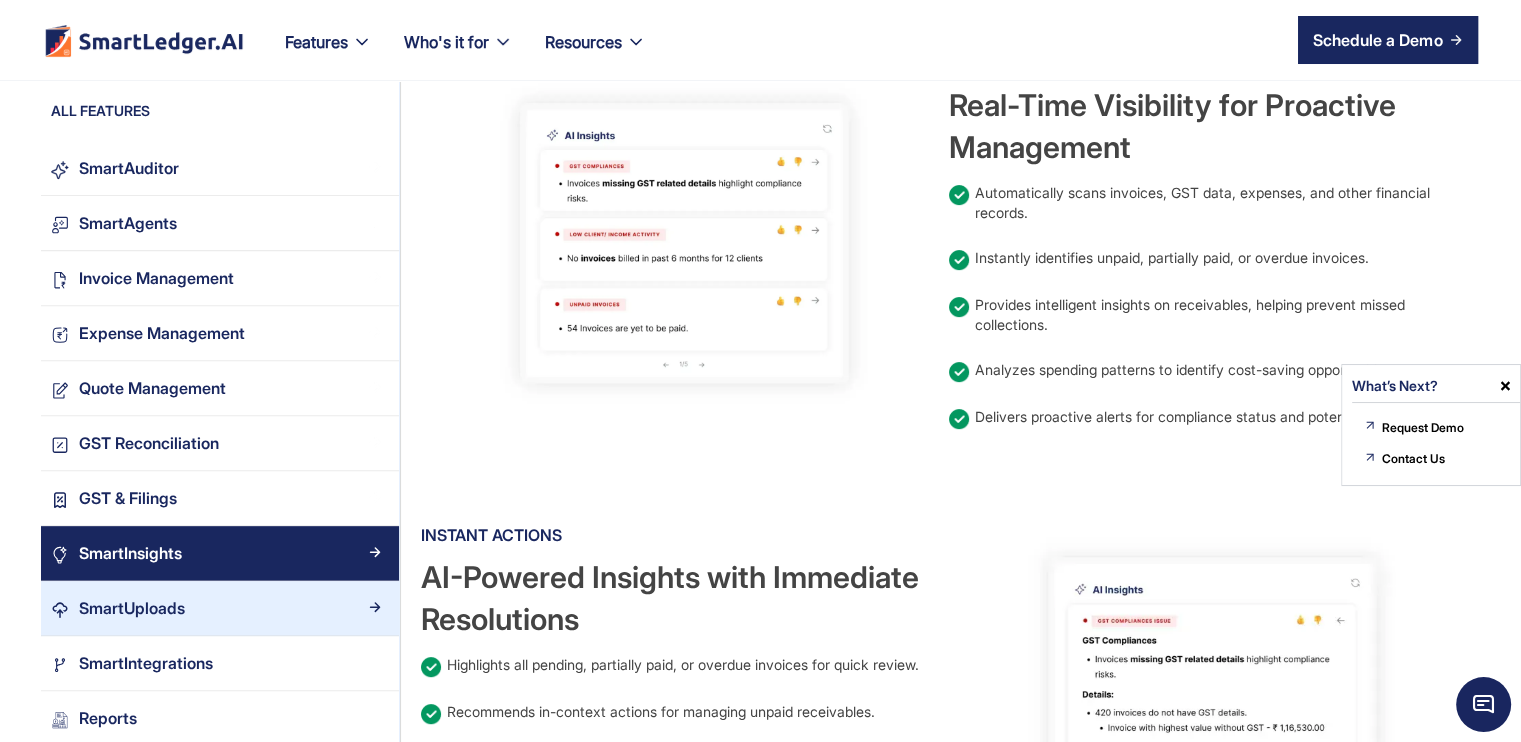 click on "SmartUploads" at bounding box center [132, 608] 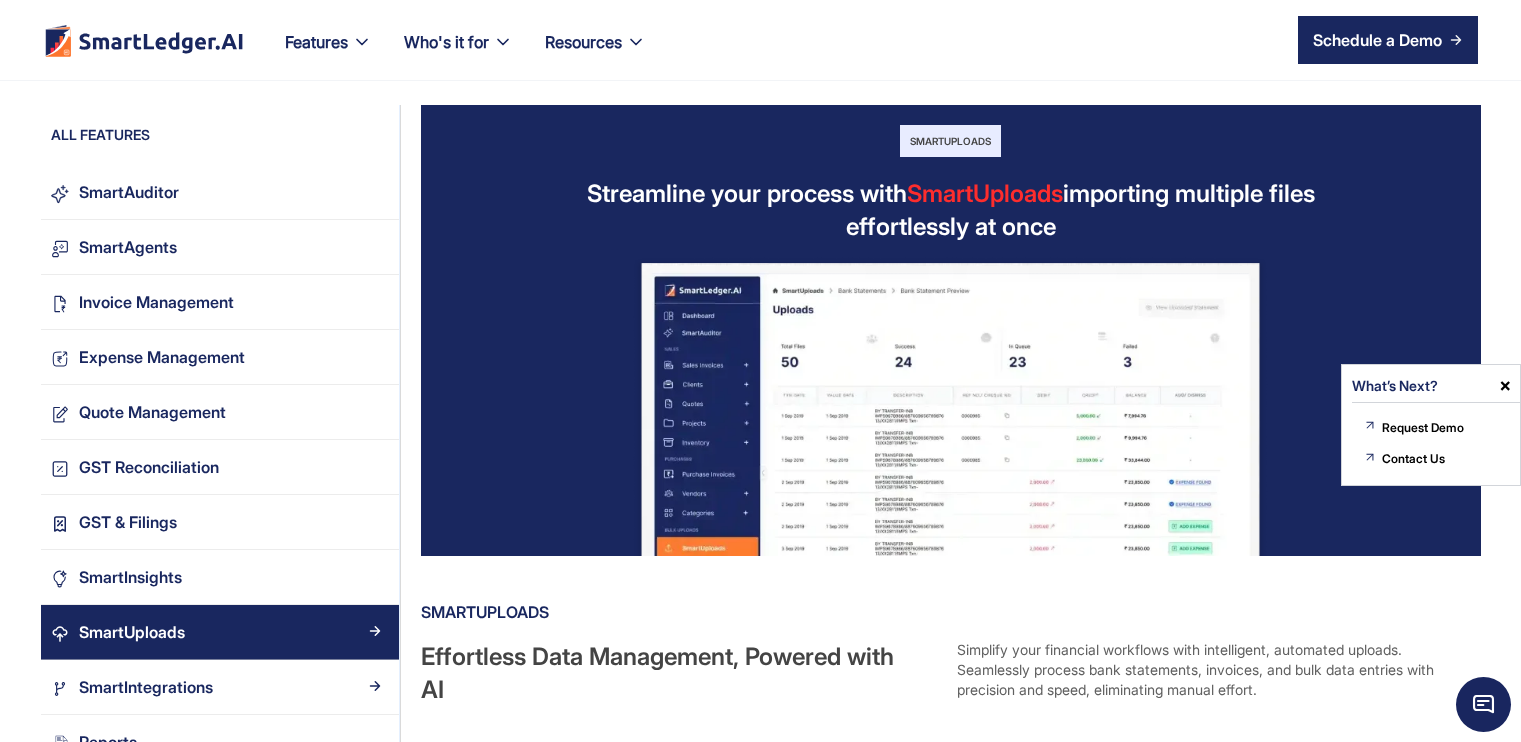 scroll, scrollTop: 0, scrollLeft: 0, axis: both 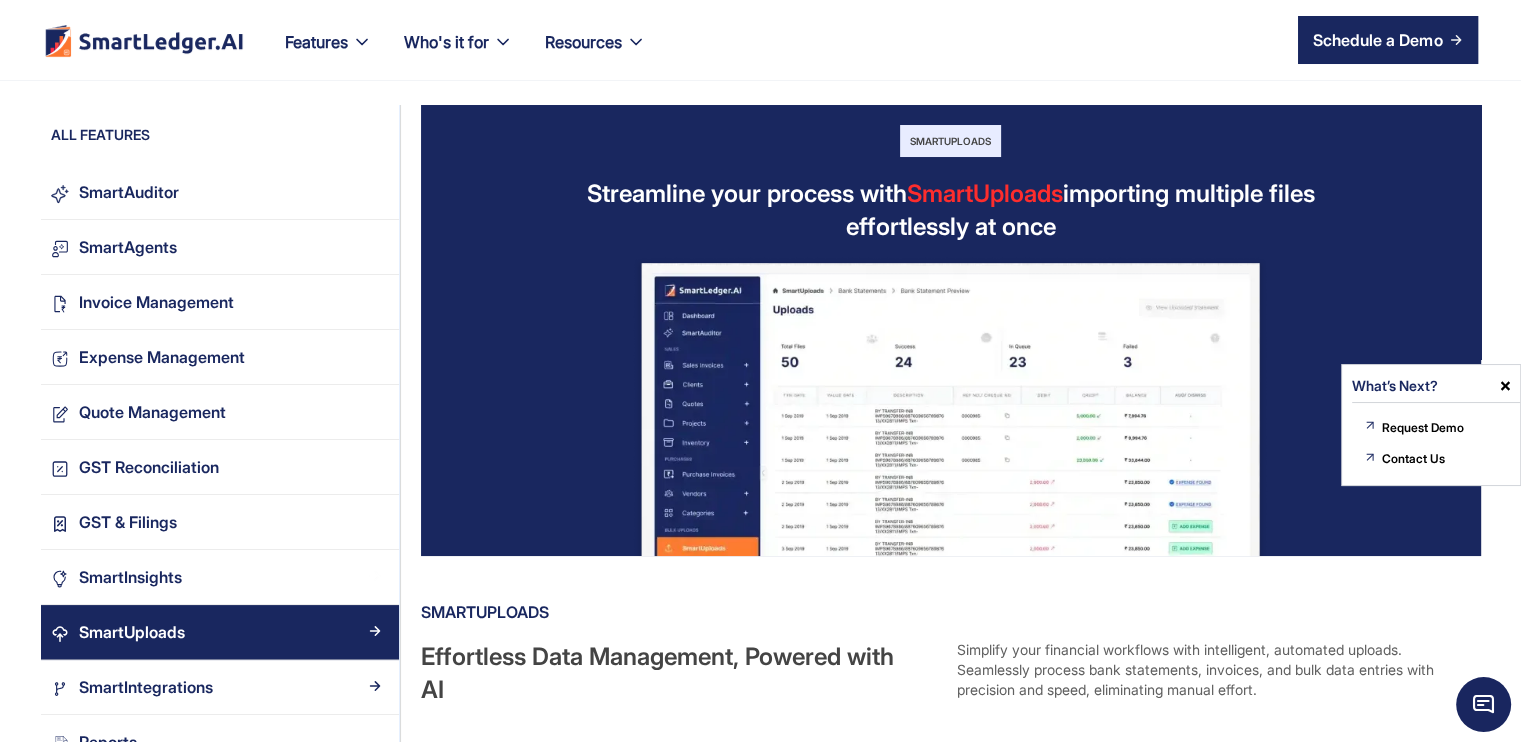 click on "SmartIntegrations" at bounding box center (220, 687) 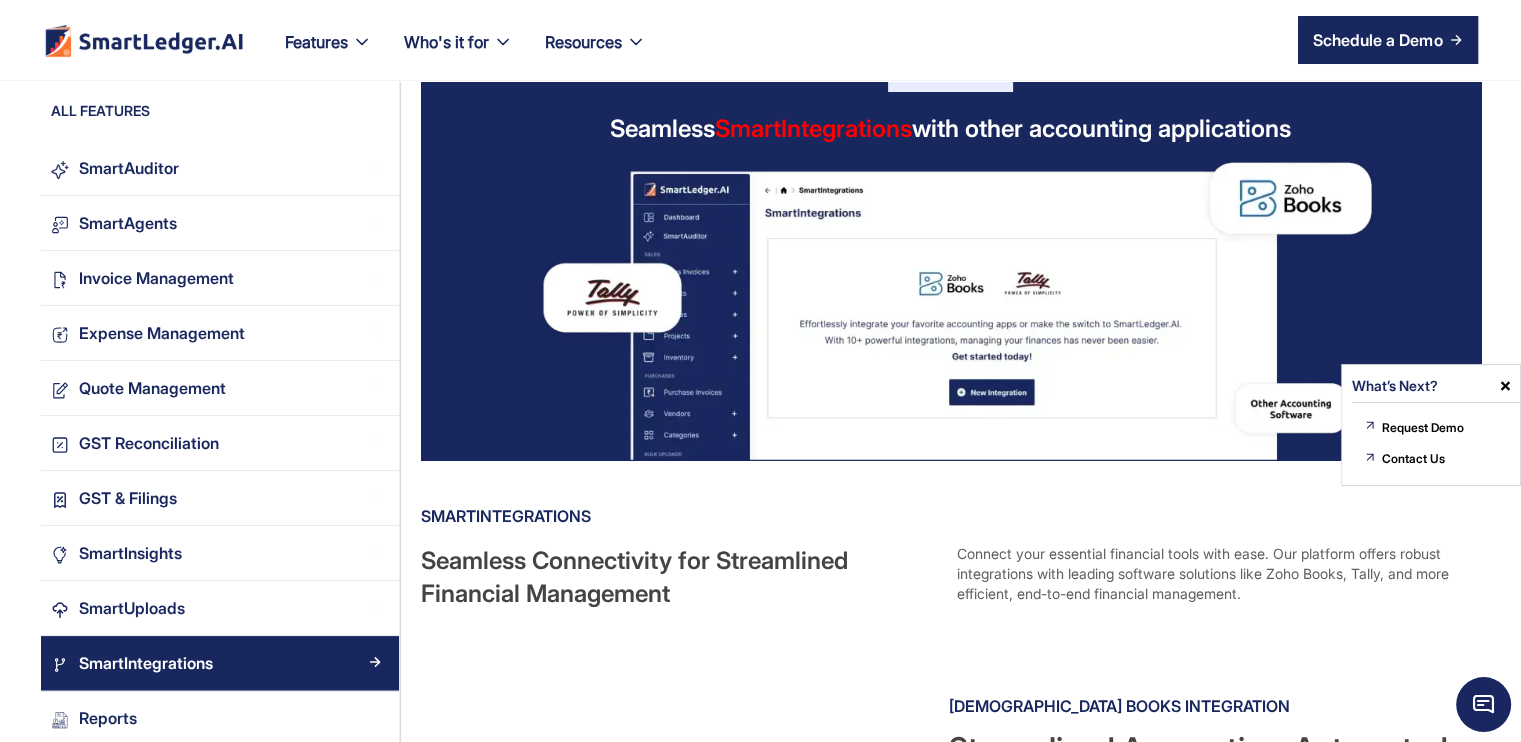scroll, scrollTop: 100, scrollLeft: 0, axis: vertical 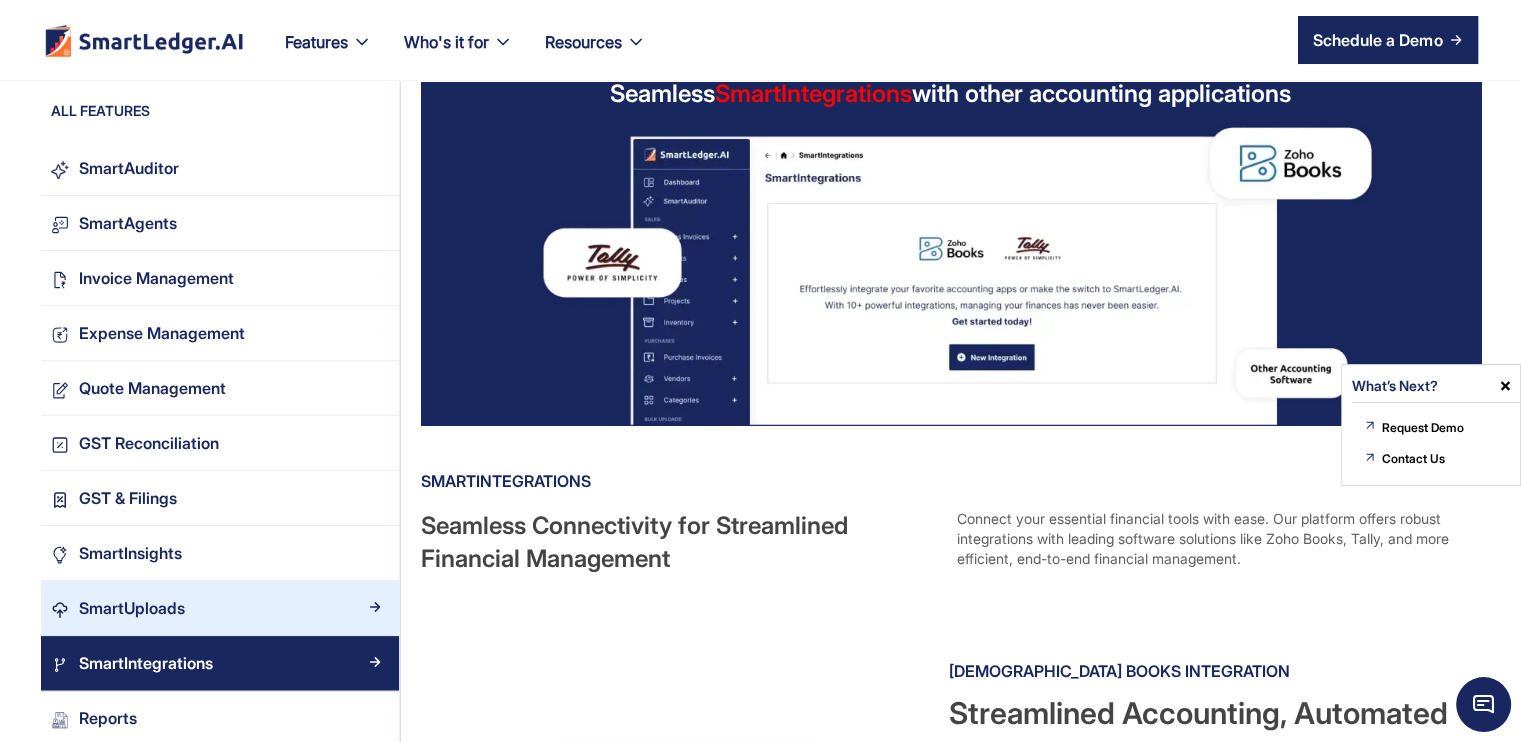 click on "SmartUploads" at bounding box center (228, 608) 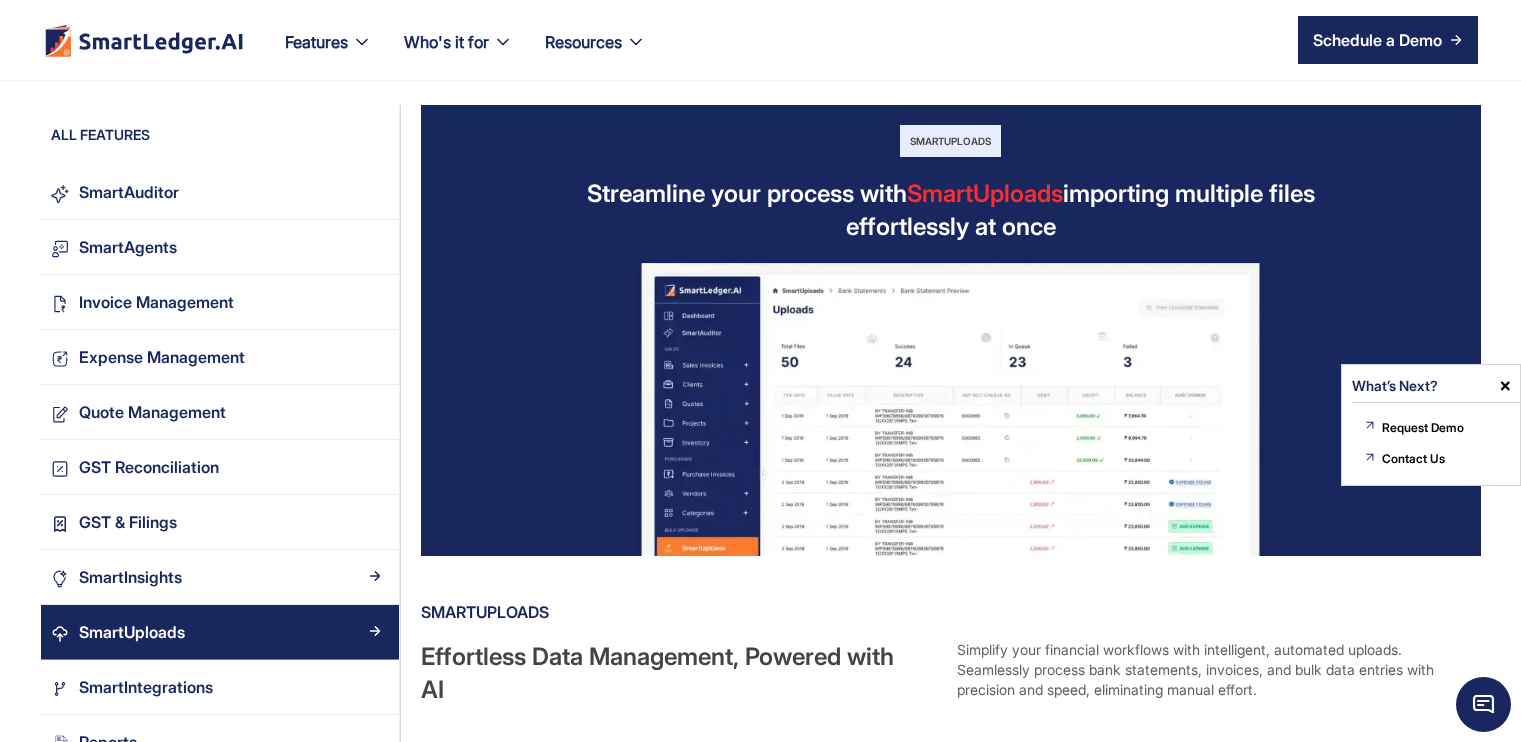 scroll, scrollTop: 0, scrollLeft: 0, axis: both 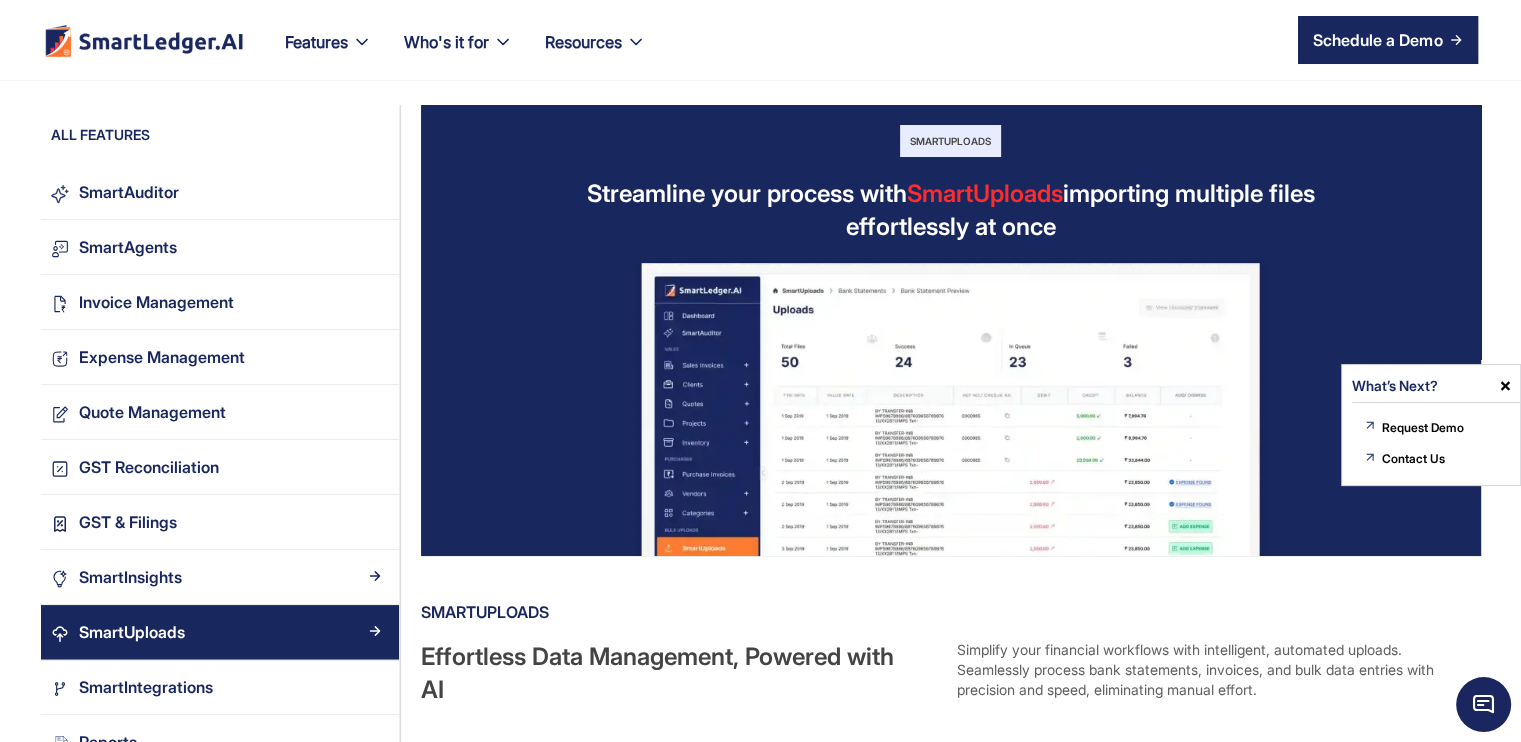 click on "SmartInsights" at bounding box center (228, 577) 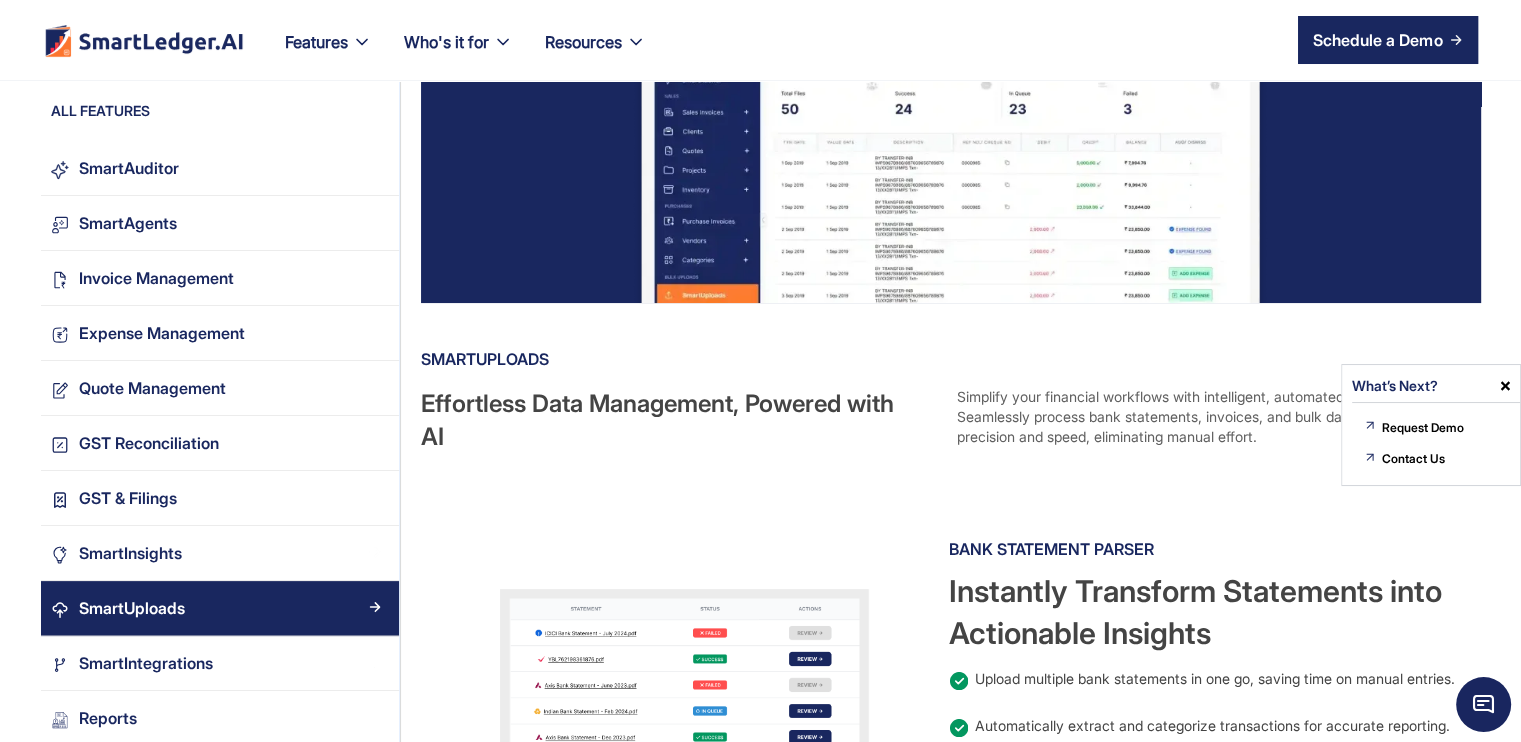 scroll, scrollTop: 100, scrollLeft: 0, axis: vertical 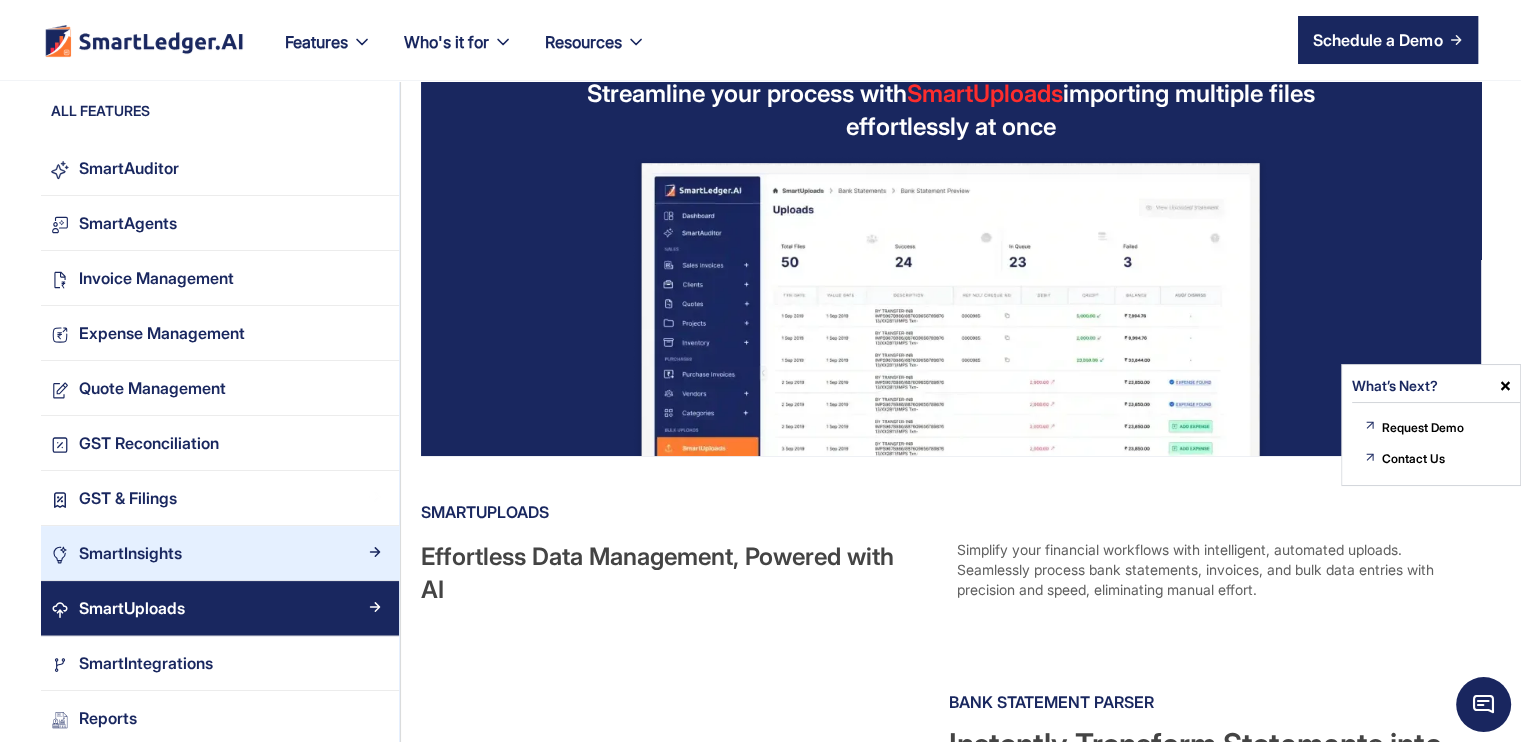 click on "SmartInsights" at bounding box center [220, 553] 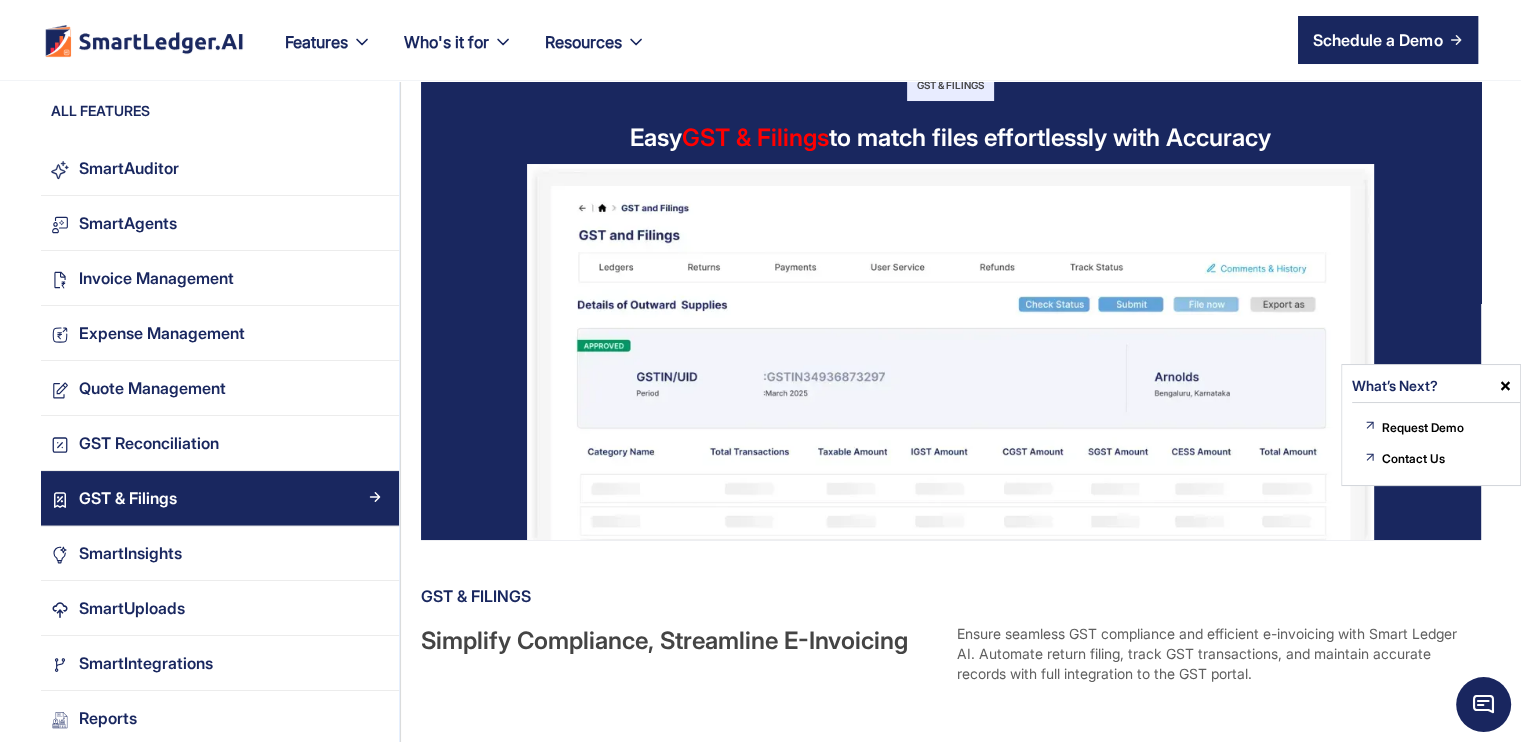 scroll, scrollTop: 0, scrollLeft: 0, axis: both 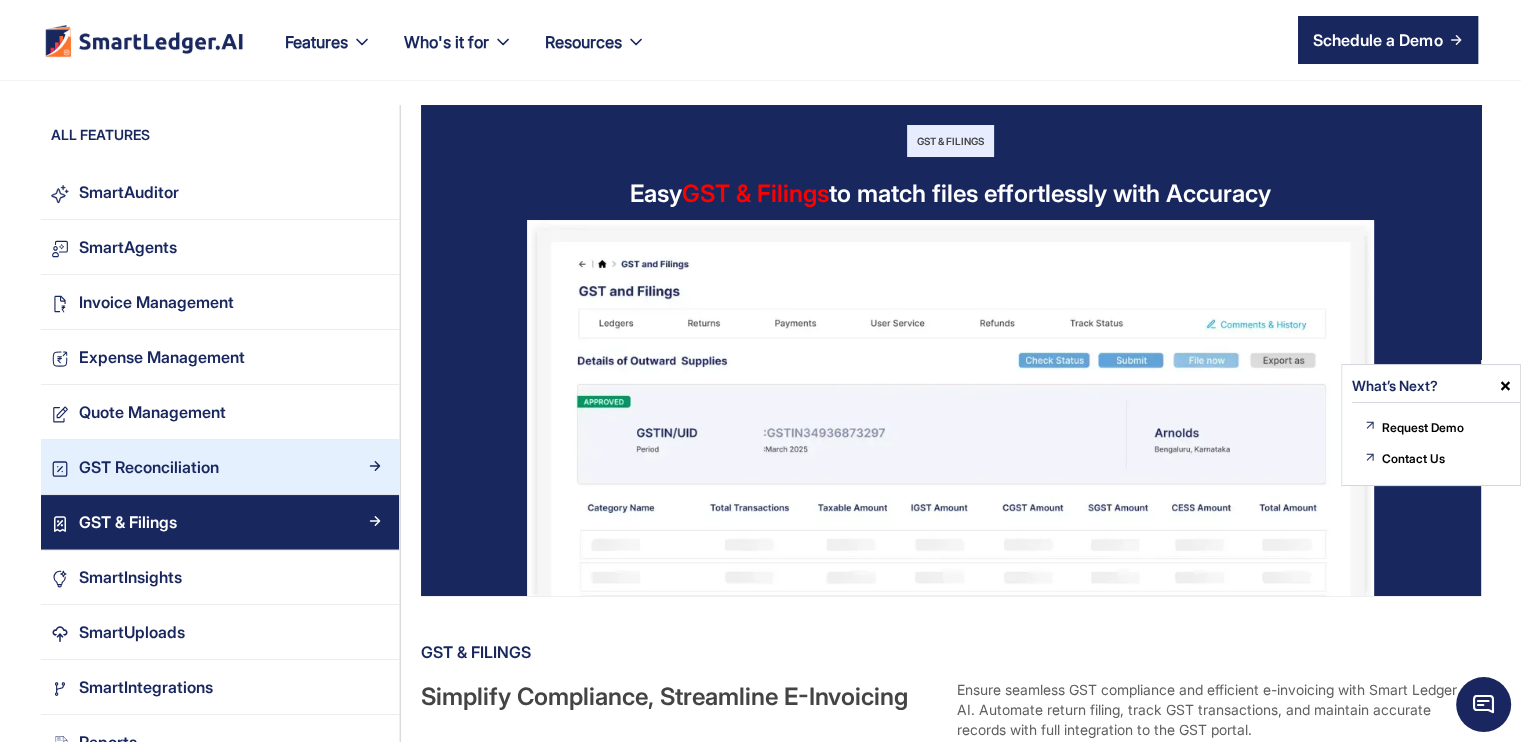 click on "GST Reconciliation" at bounding box center (228, 467) 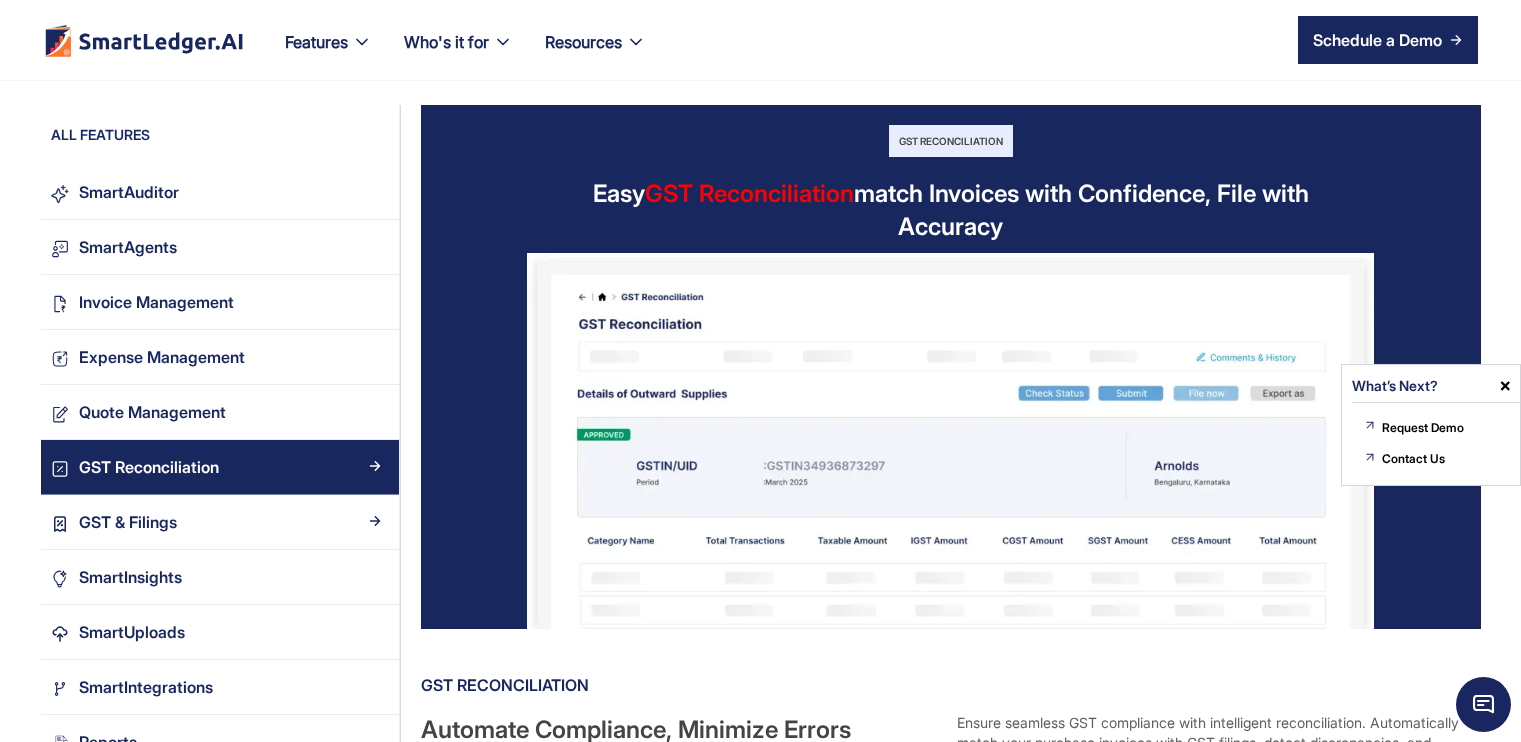 scroll, scrollTop: 0, scrollLeft: 0, axis: both 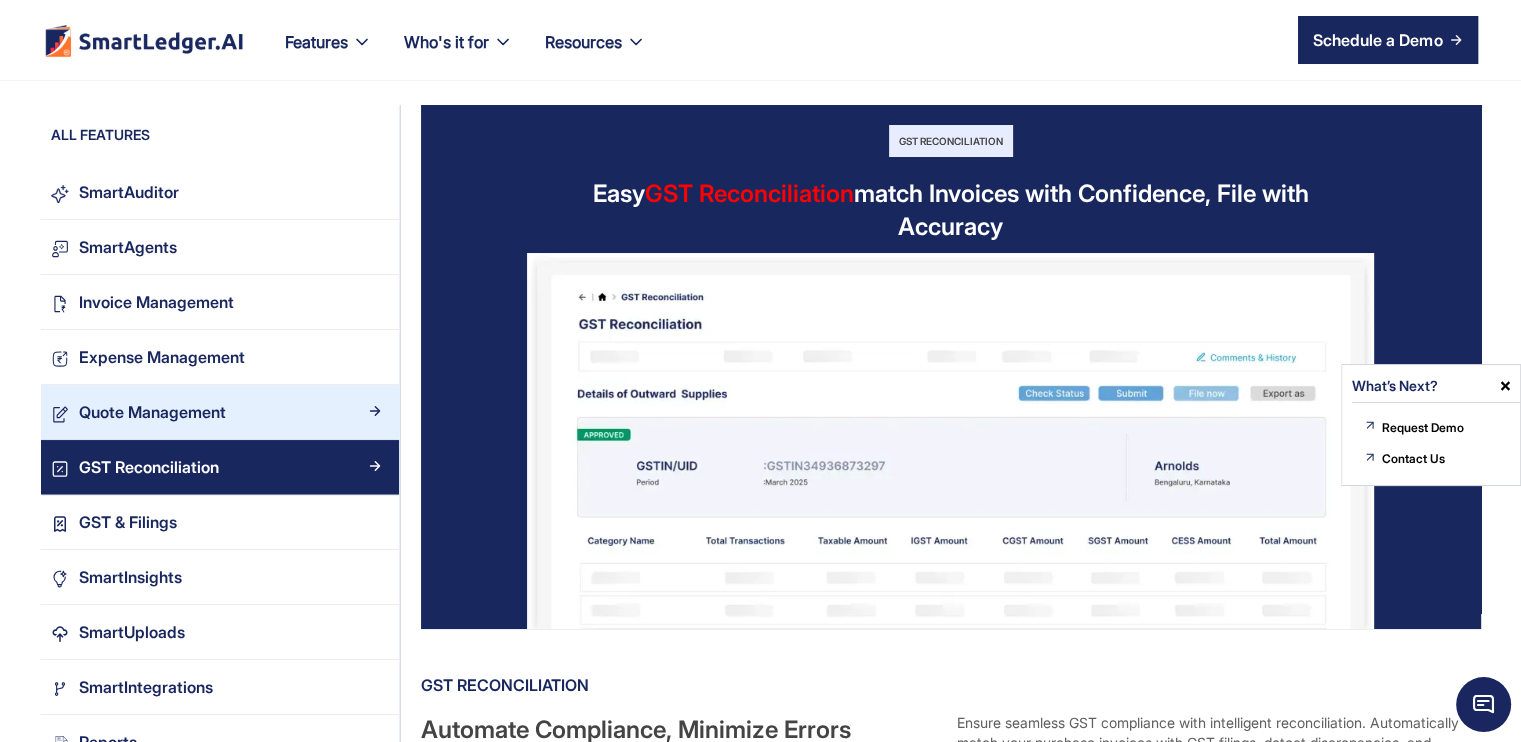 click on "Quote Management" at bounding box center [152, 412] 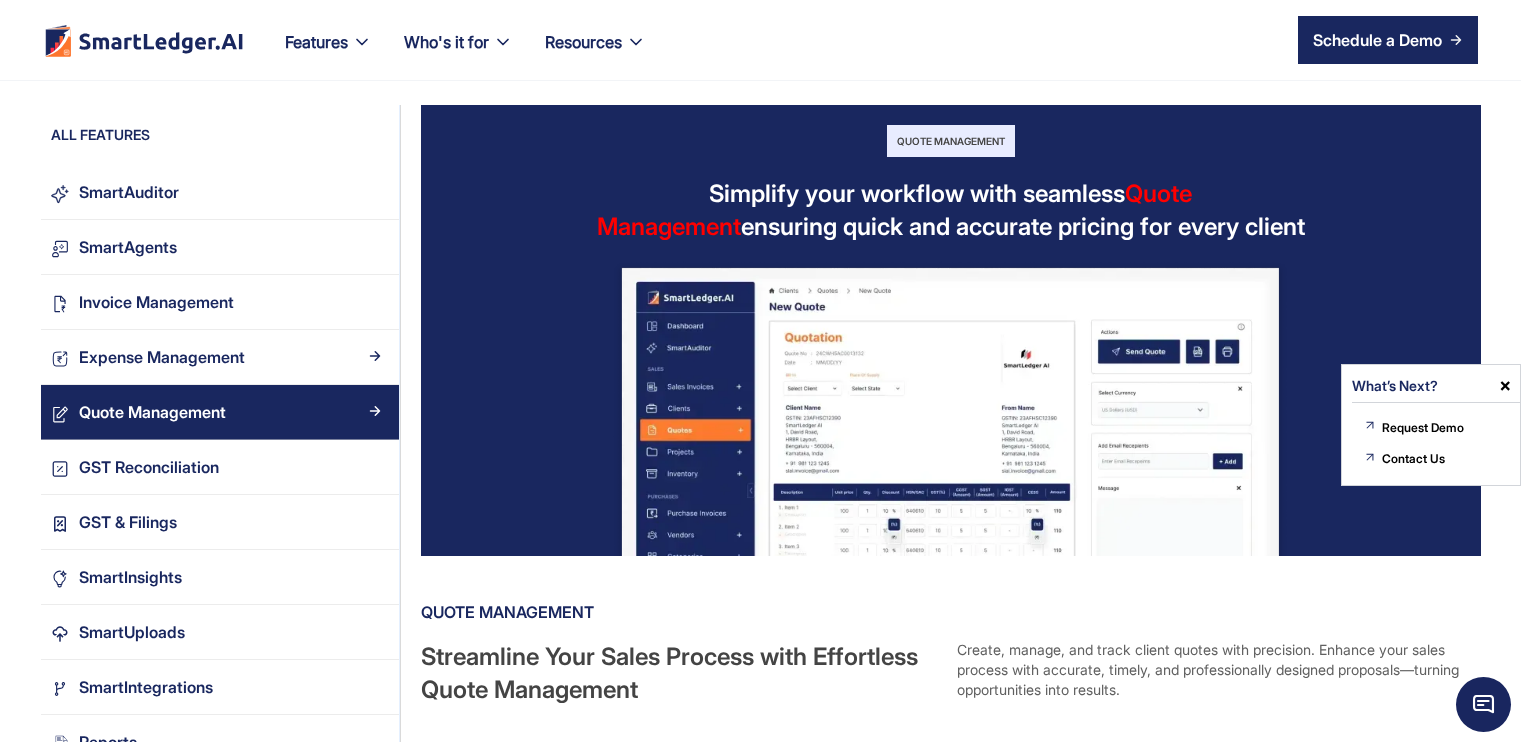 scroll, scrollTop: 0, scrollLeft: 0, axis: both 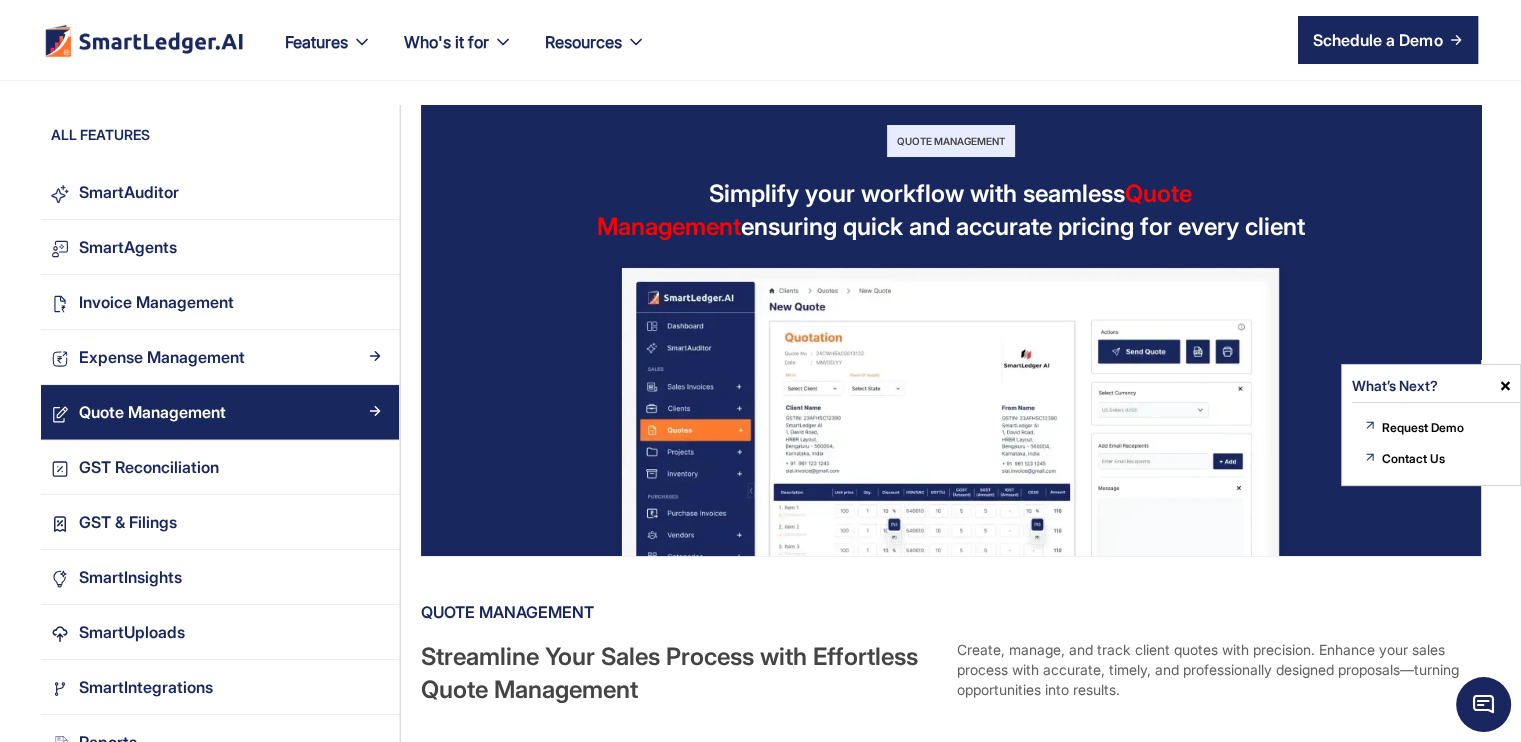 click on "Expense Management" 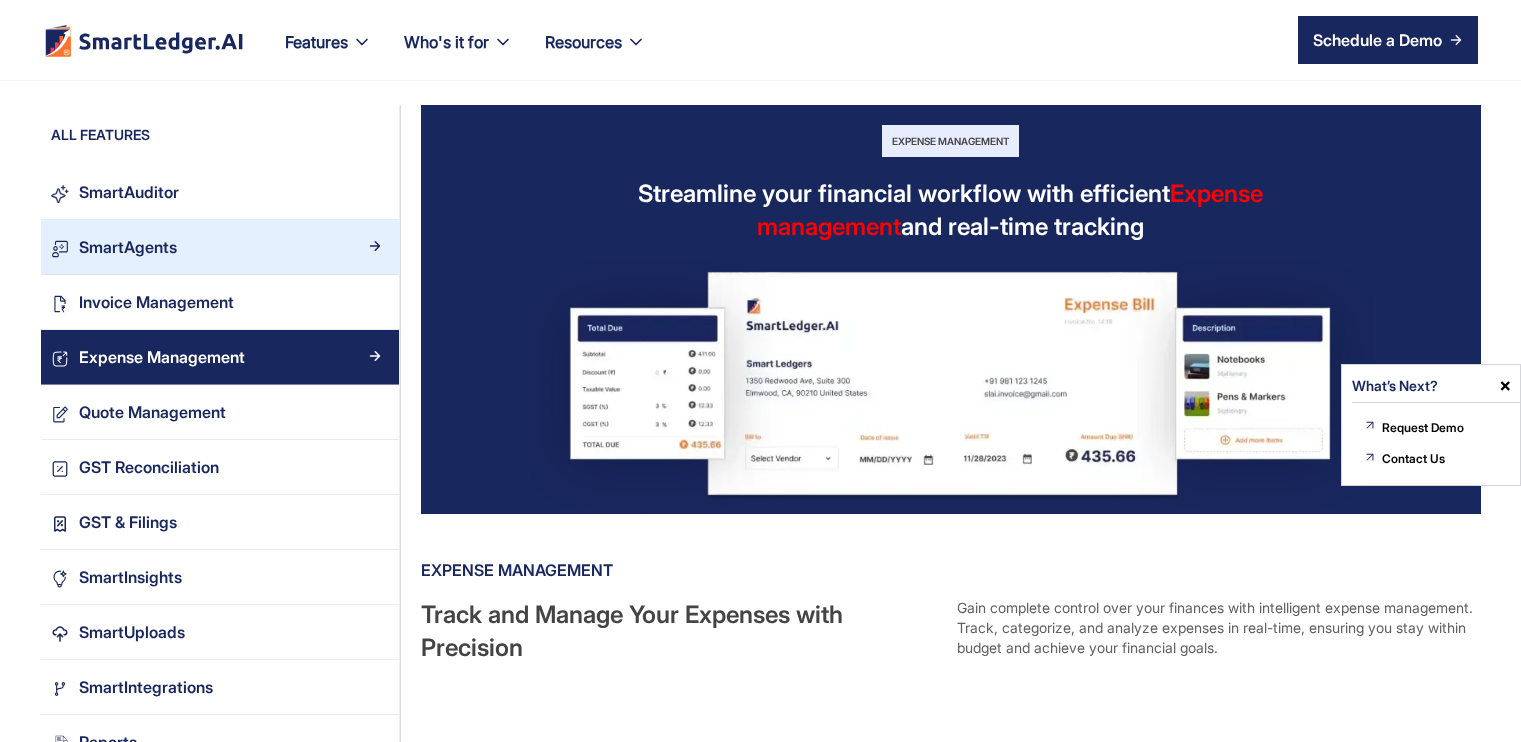 scroll, scrollTop: 0, scrollLeft: 0, axis: both 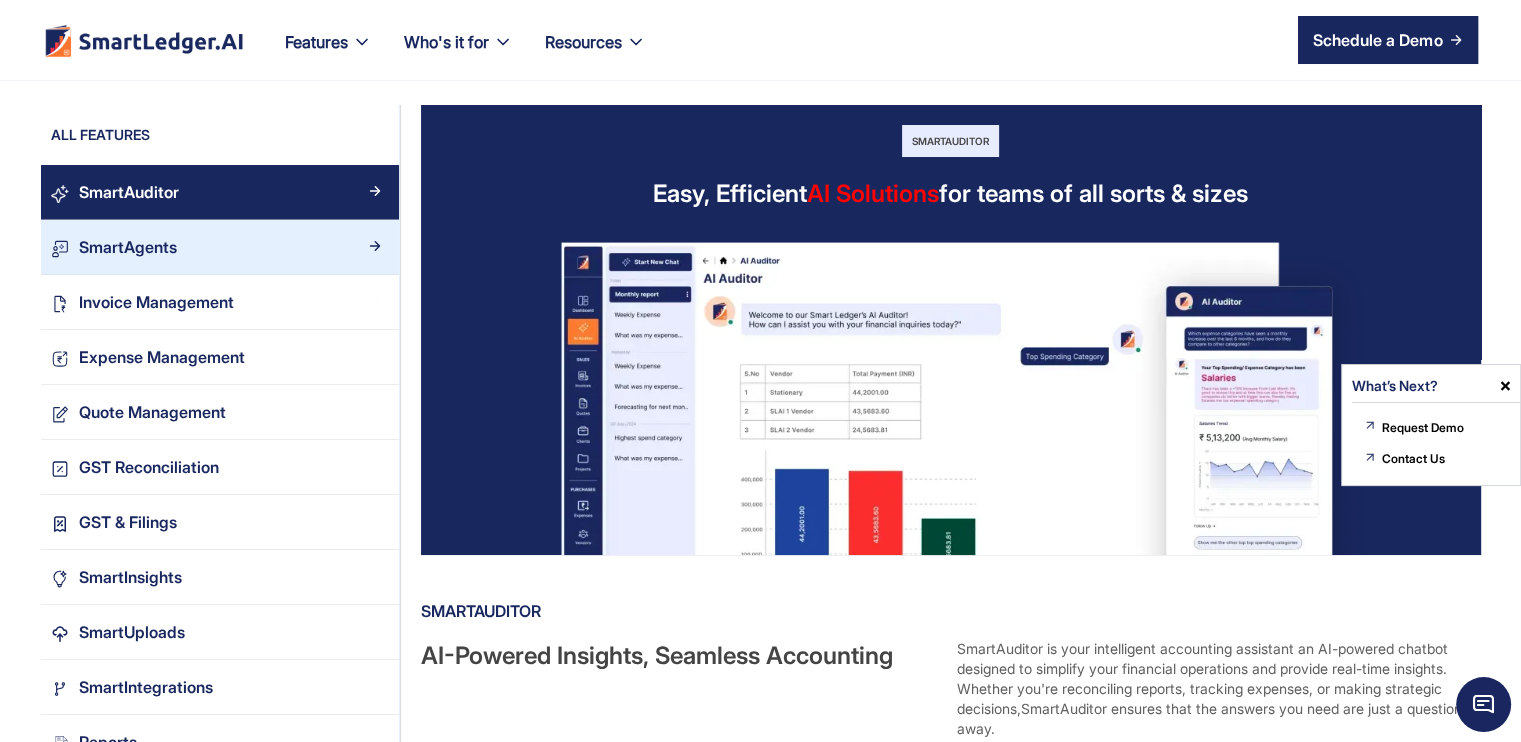 click on "SmartAgents" at bounding box center [220, 247] 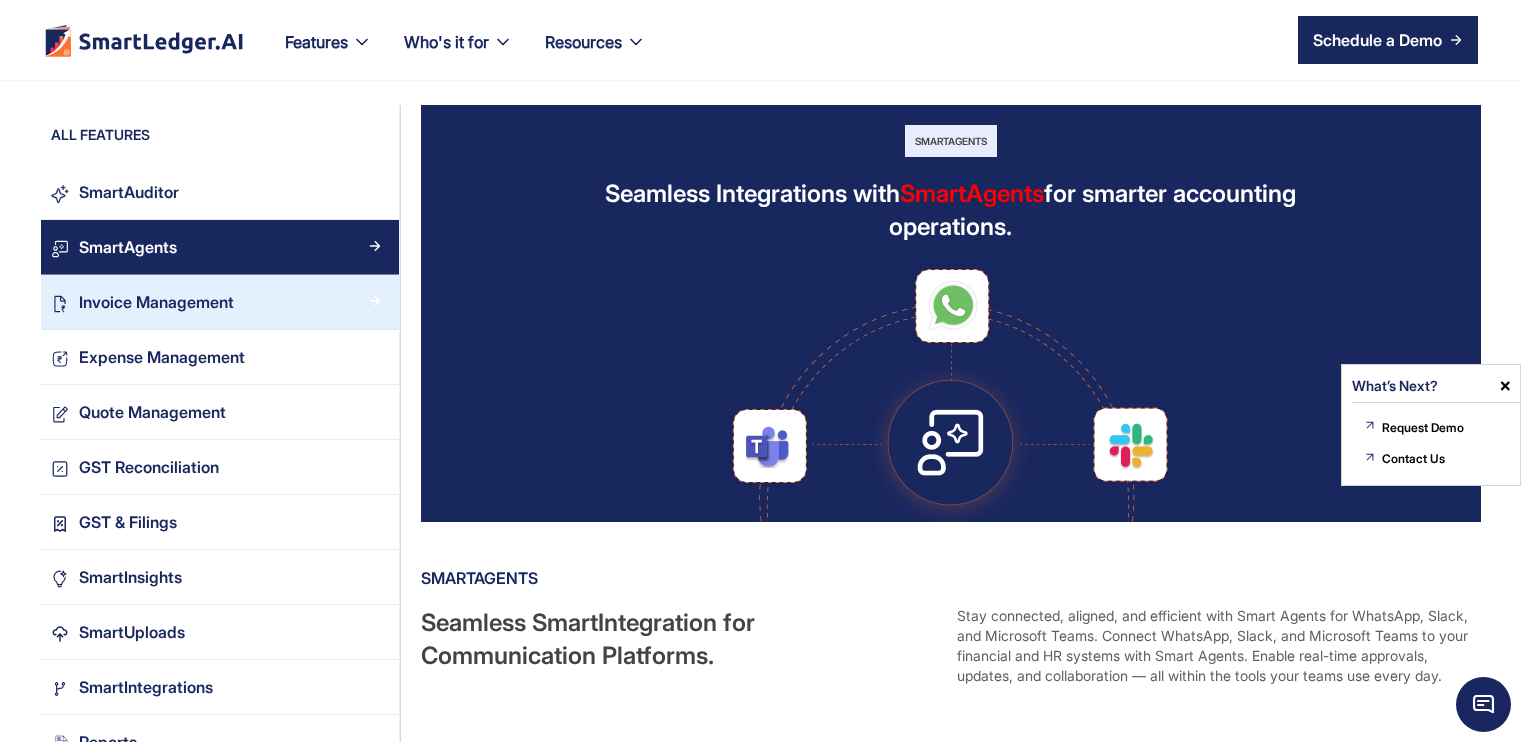 scroll, scrollTop: 500, scrollLeft: 0, axis: vertical 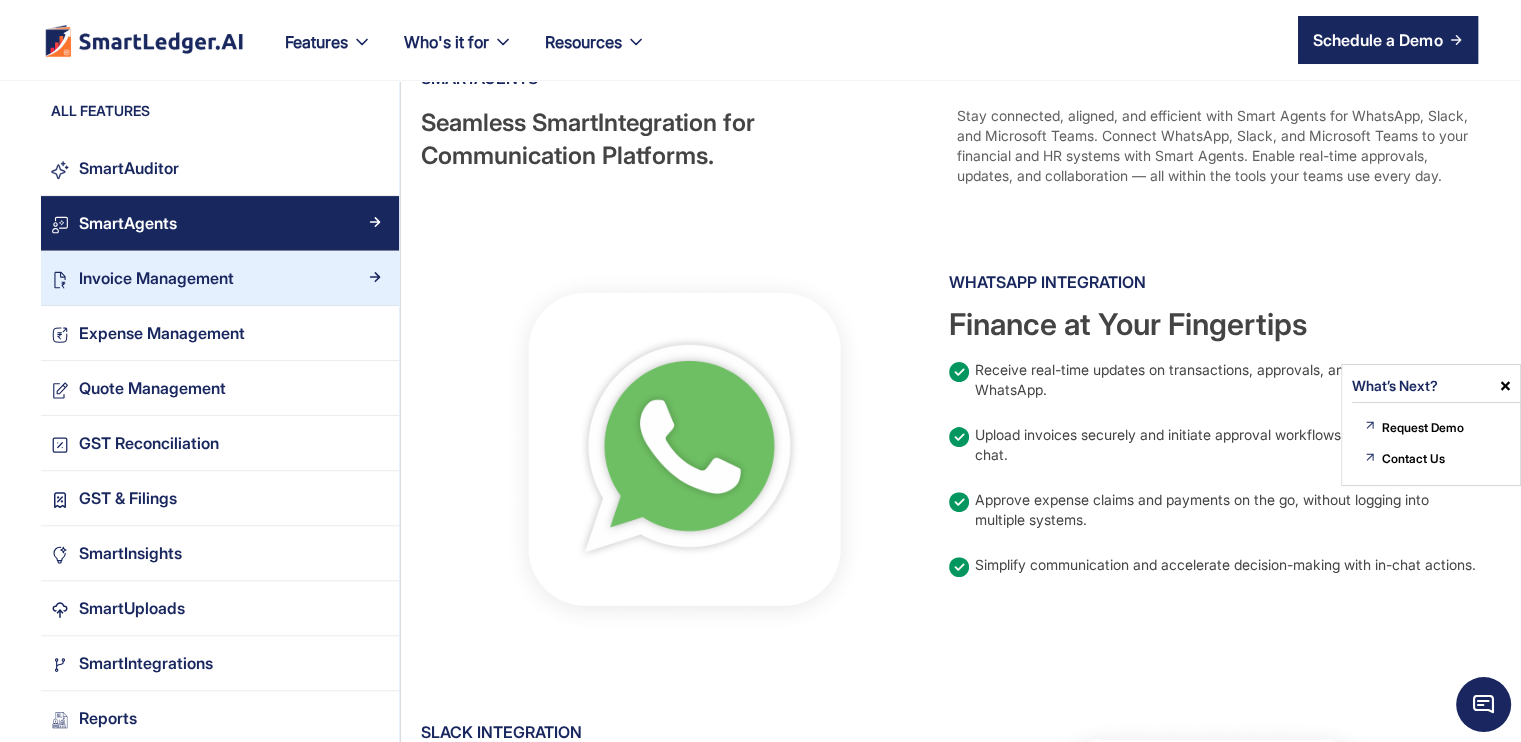 click on "Invoice Management" at bounding box center [156, 278] 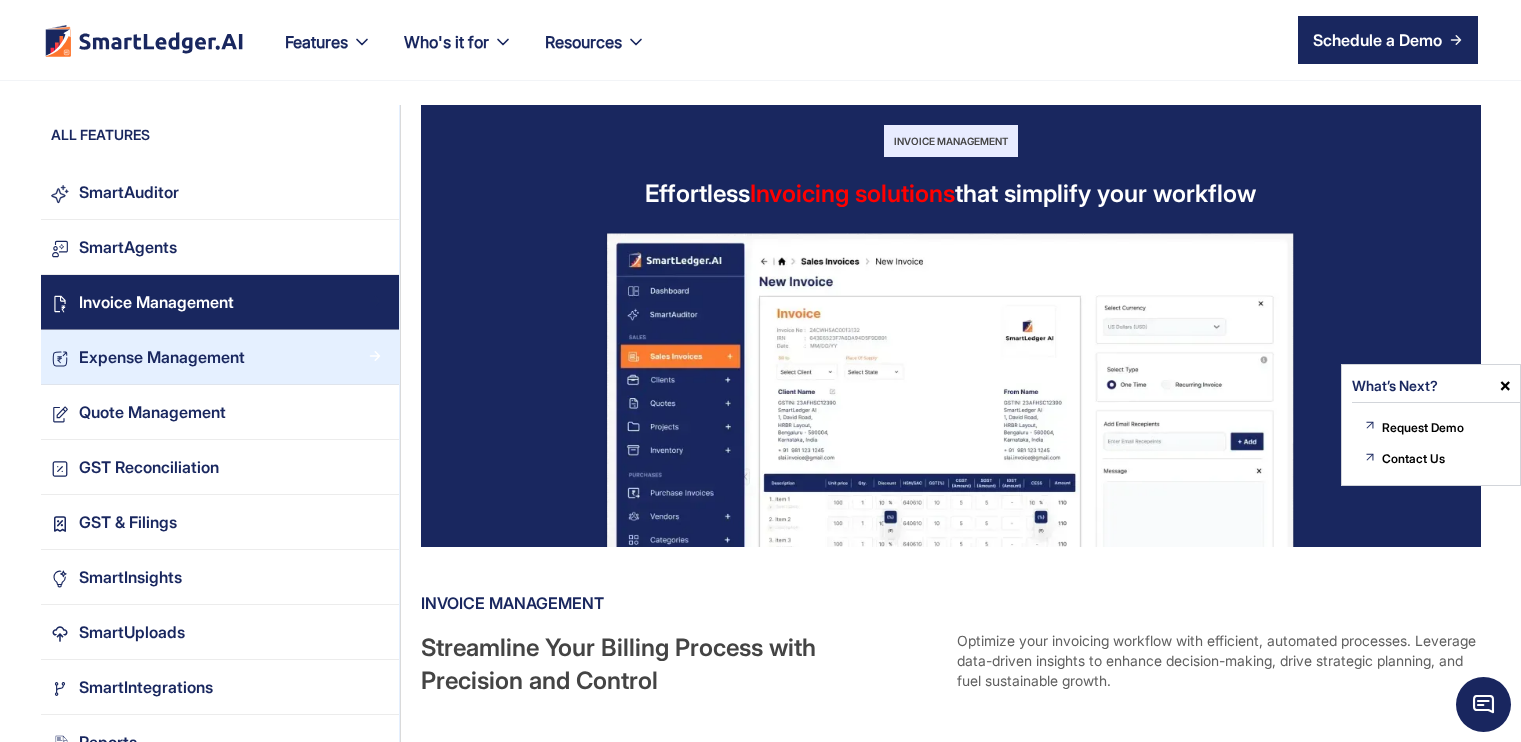 scroll, scrollTop: 0, scrollLeft: 0, axis: both 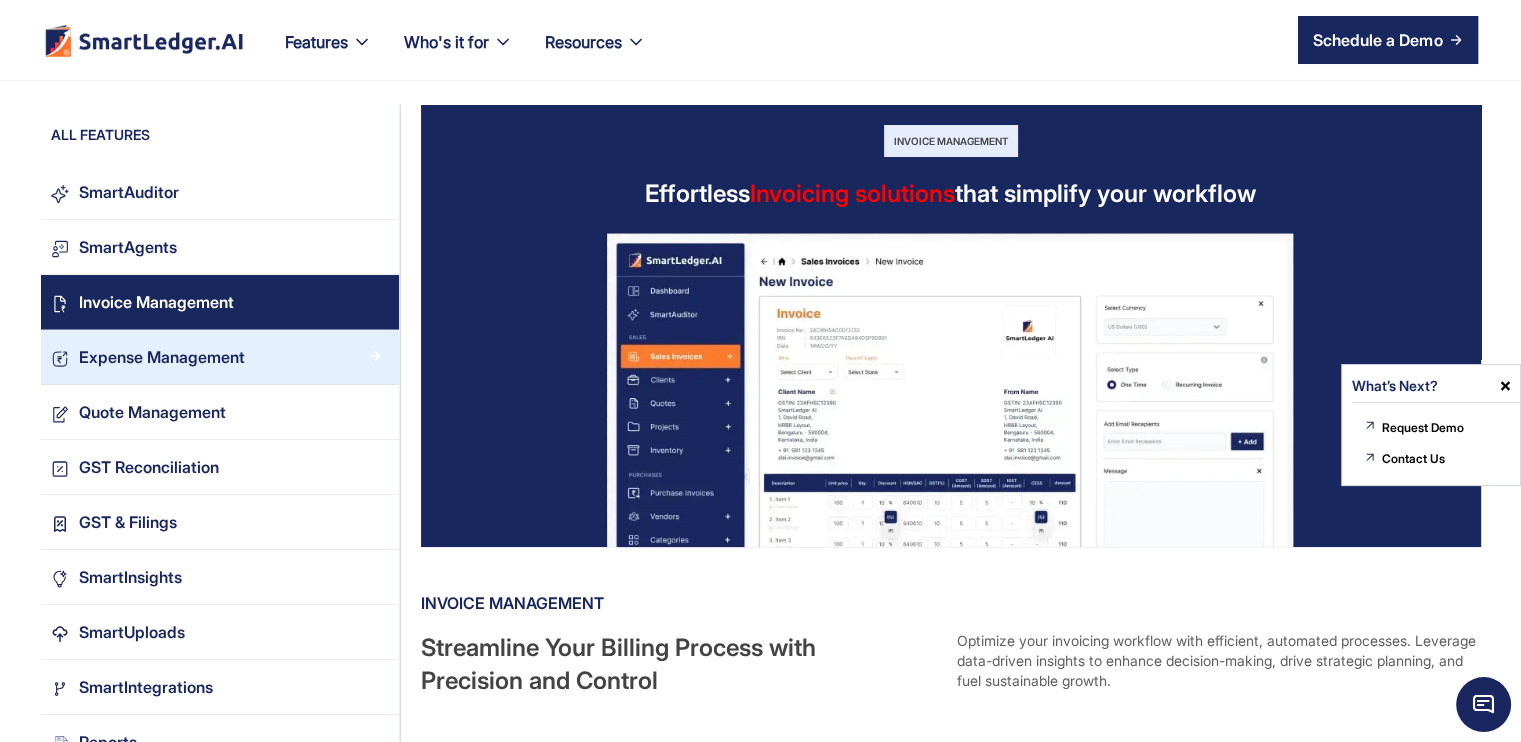 click on "Expense Management" at bounding box center (228, 357) 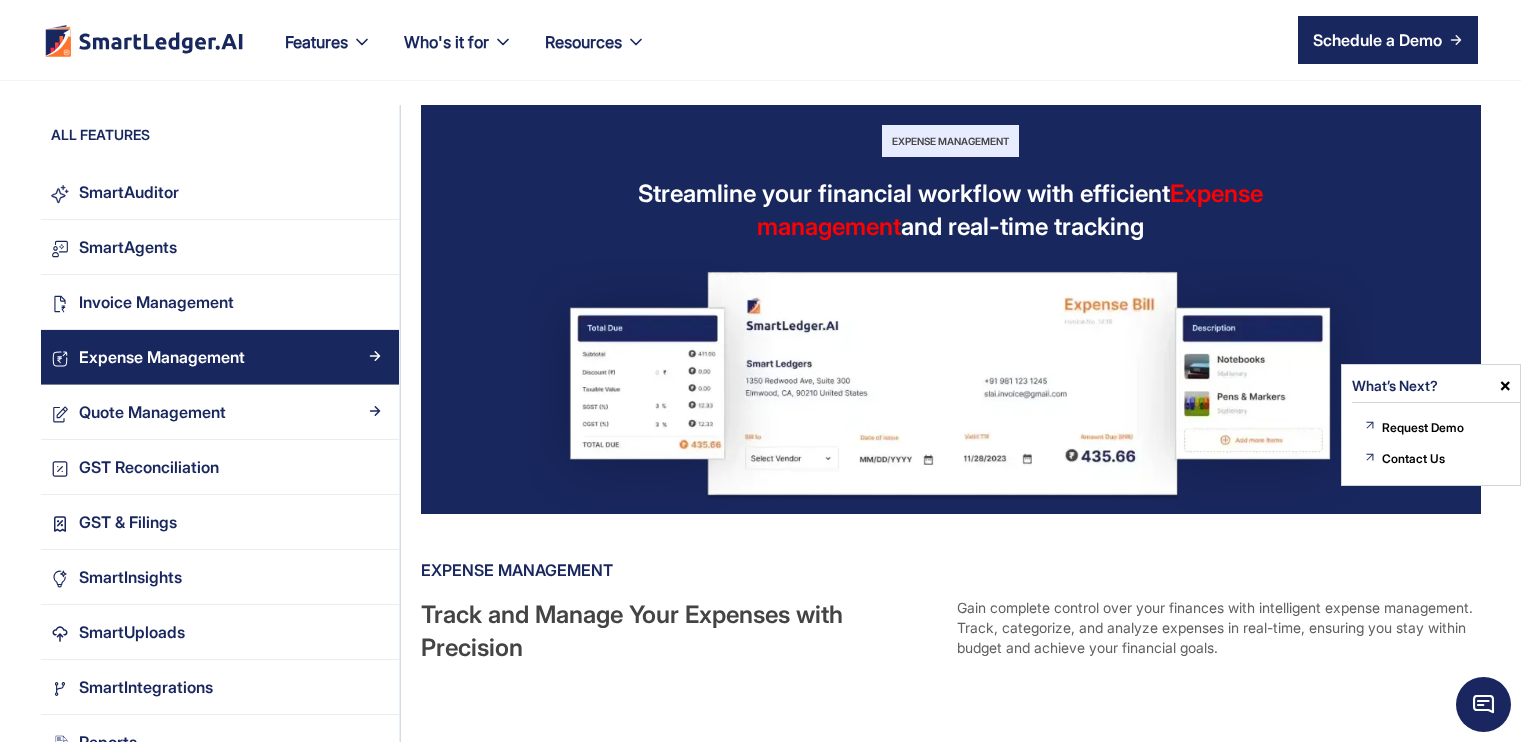 scroll, scrollTop: 0, scrollLeft: 0, axis: both 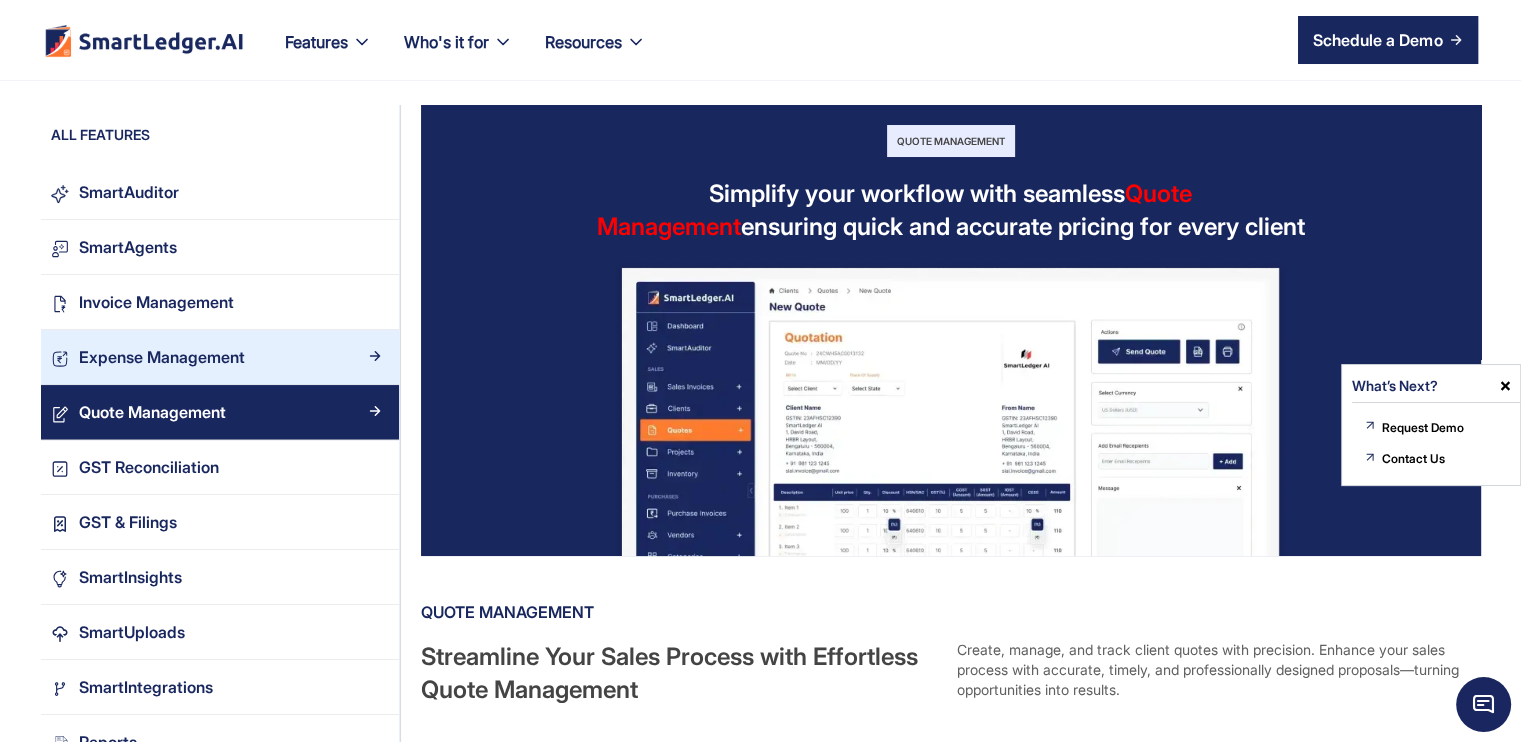 click on "Expense Management" at bounding box center (162, 357) 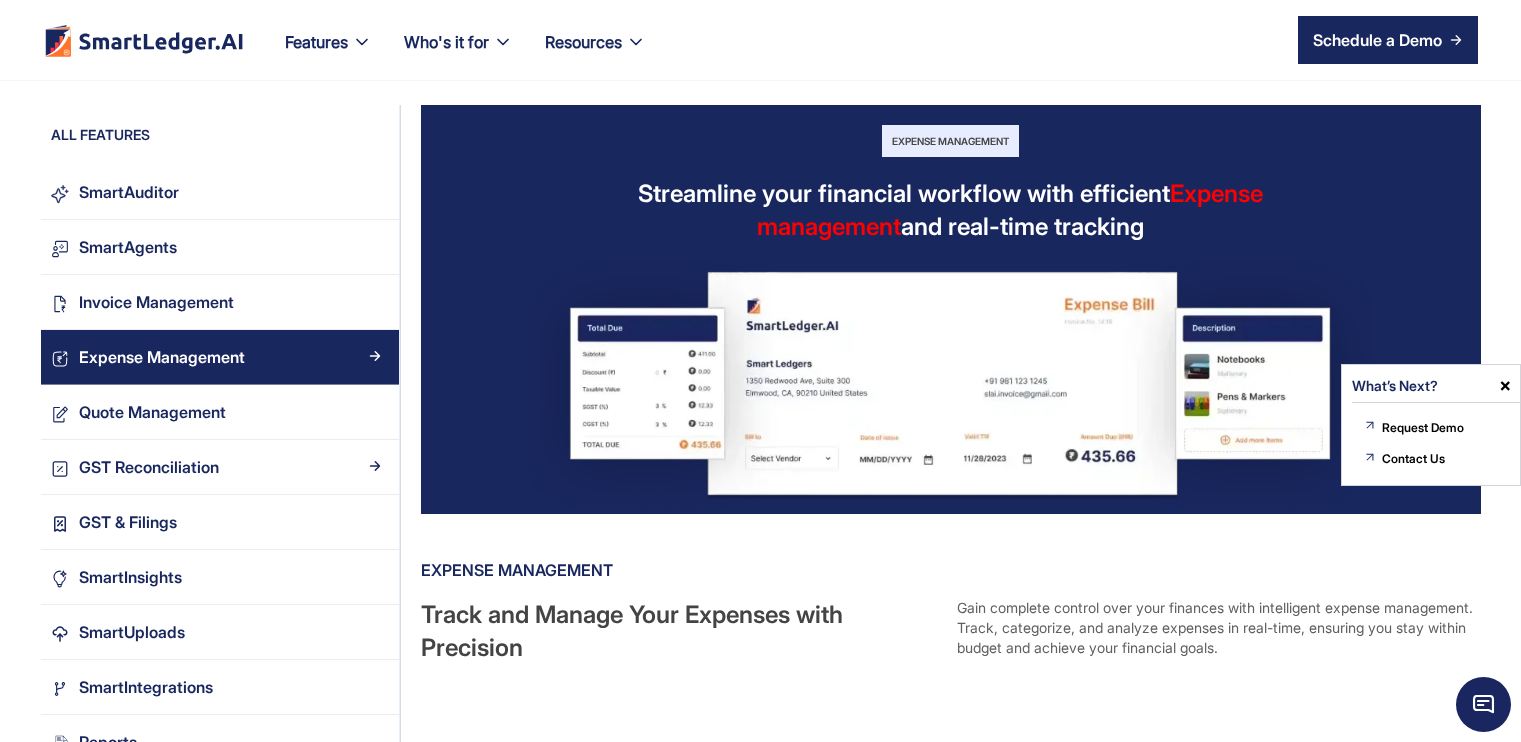 scroll, scrollTop: 0, scrollLeft: 0, axis: both 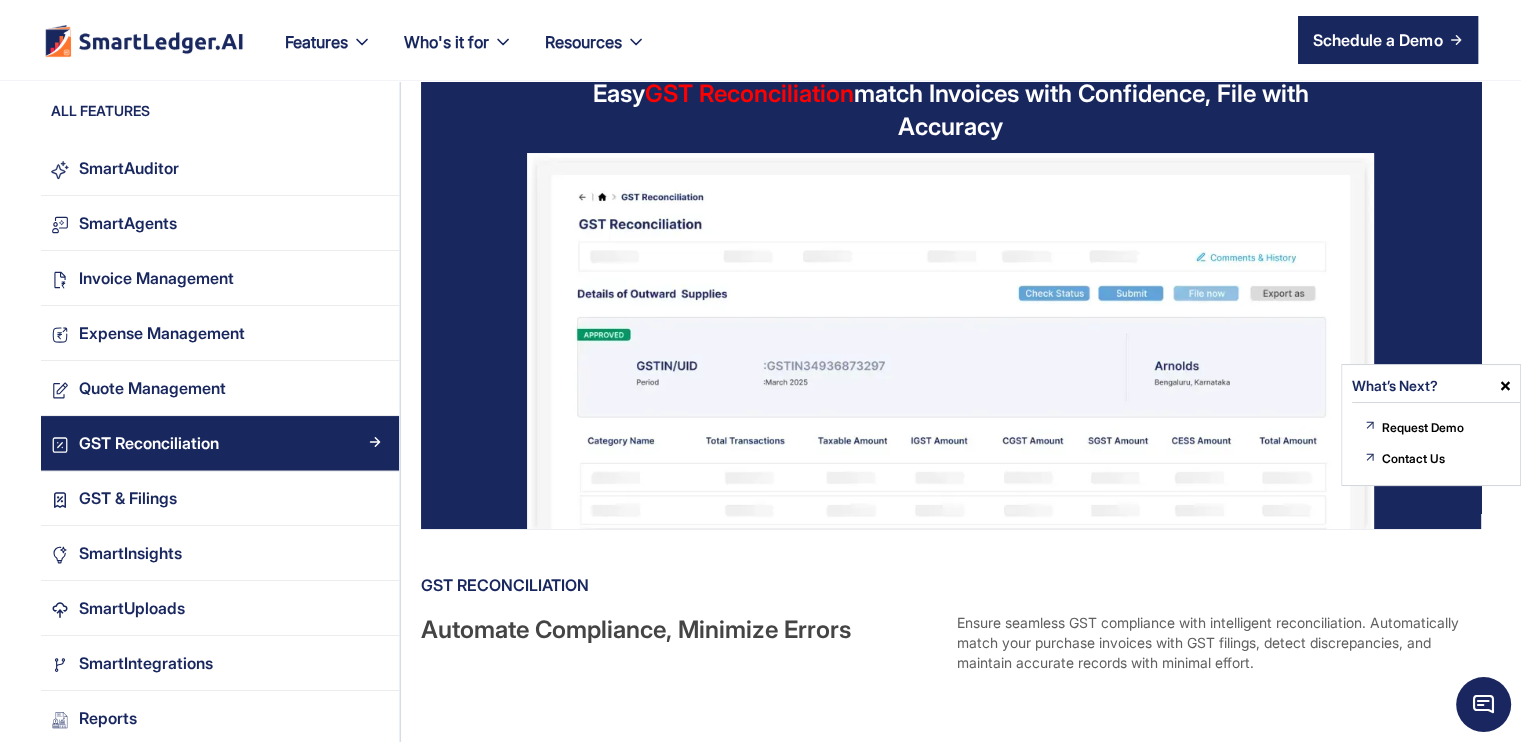 drag, startPoint x: 0, startPoint y: 0, endPoint x: 730, endPoint y: 328, distance: 800.3024 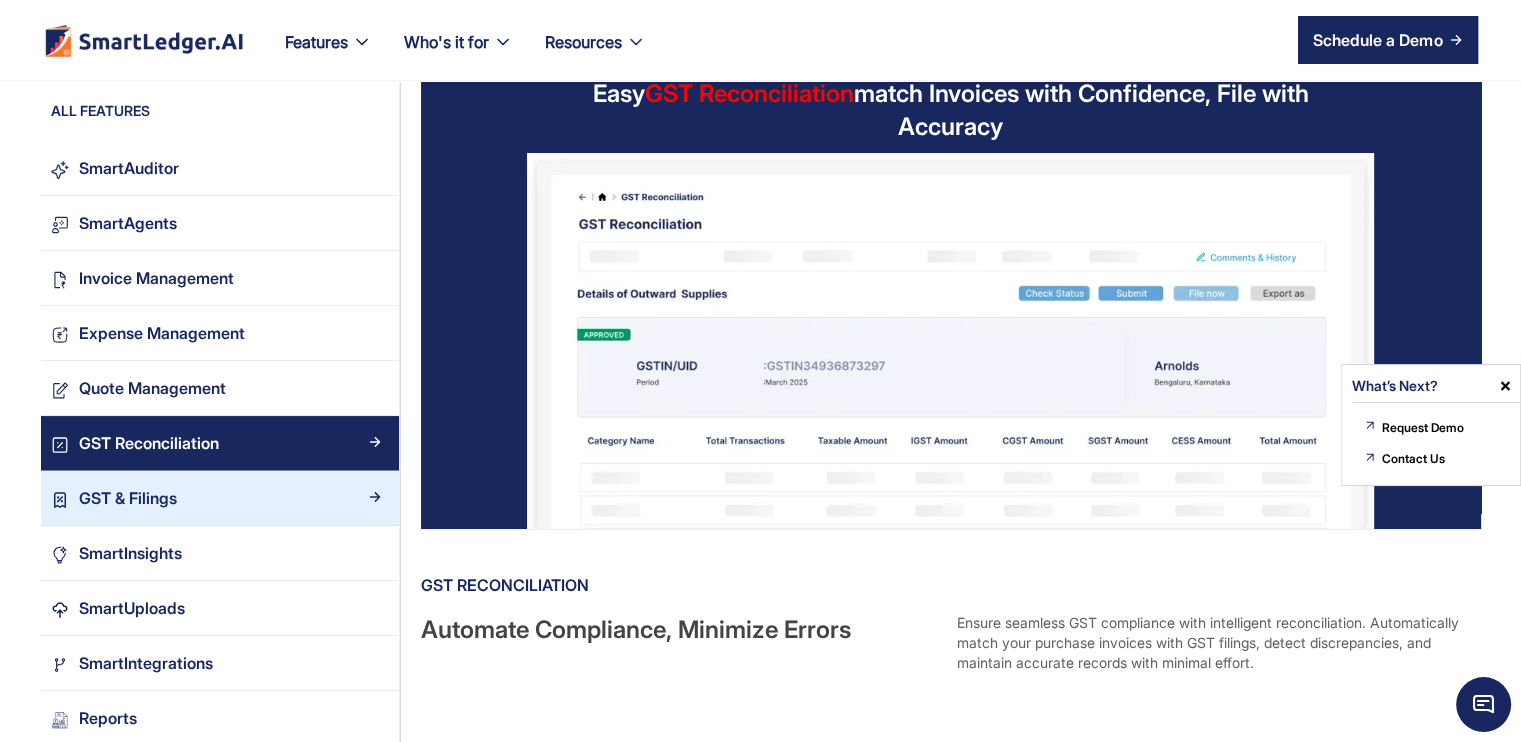 click on "GST & Filings" at bounding box center (228, 498) 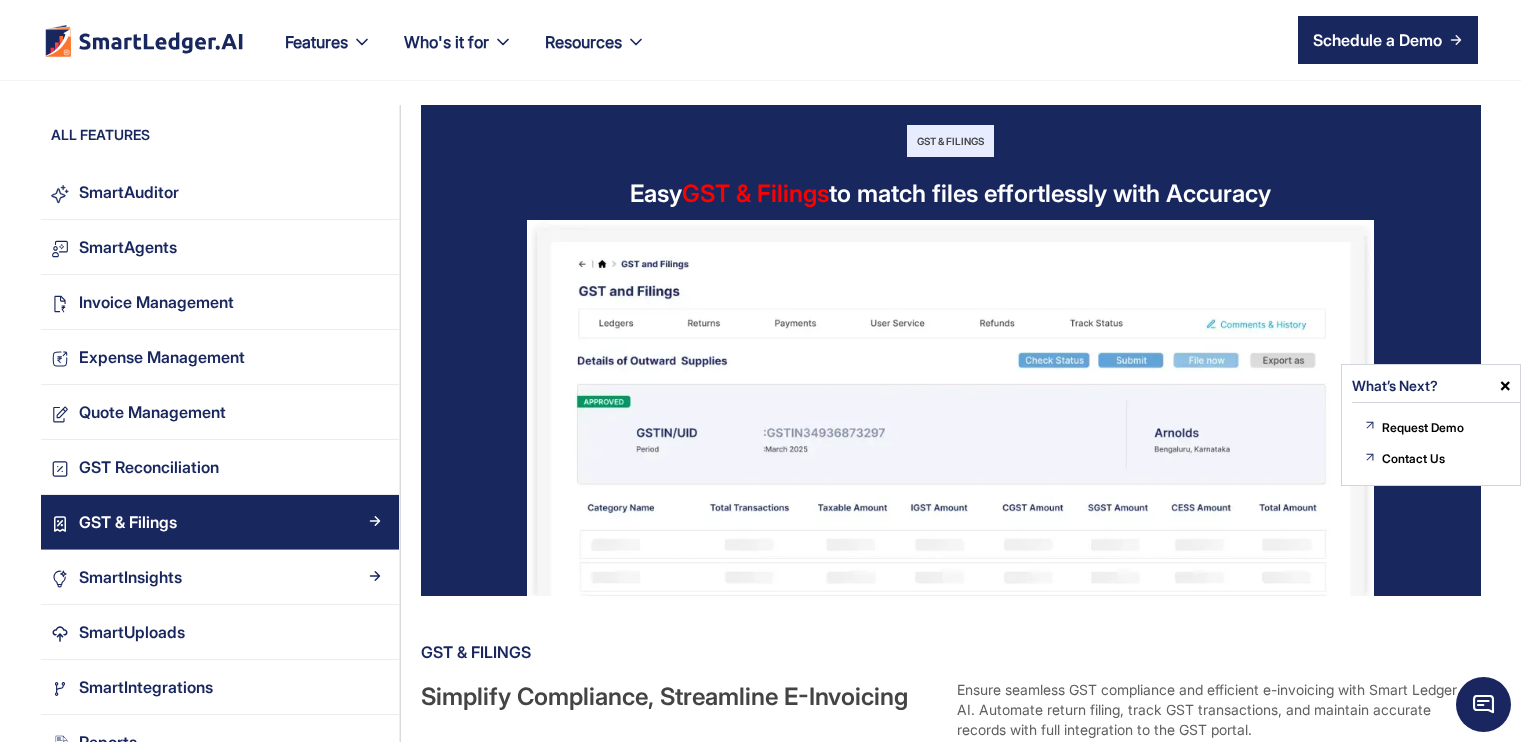 scroll, scrollTop: 0, scrollLeft: 0, axis: both 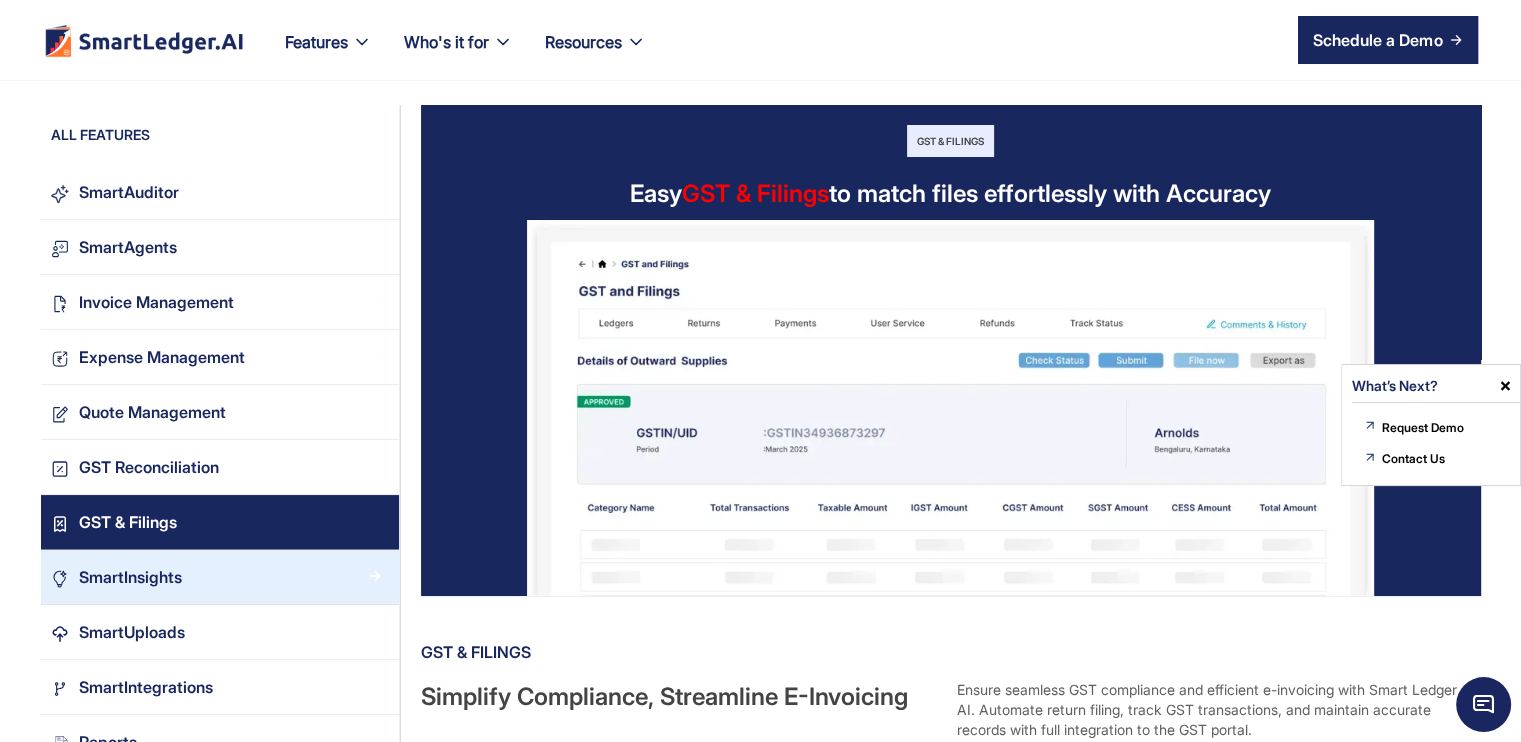 click on "SmartInsights" at bounding box center (220, 577) 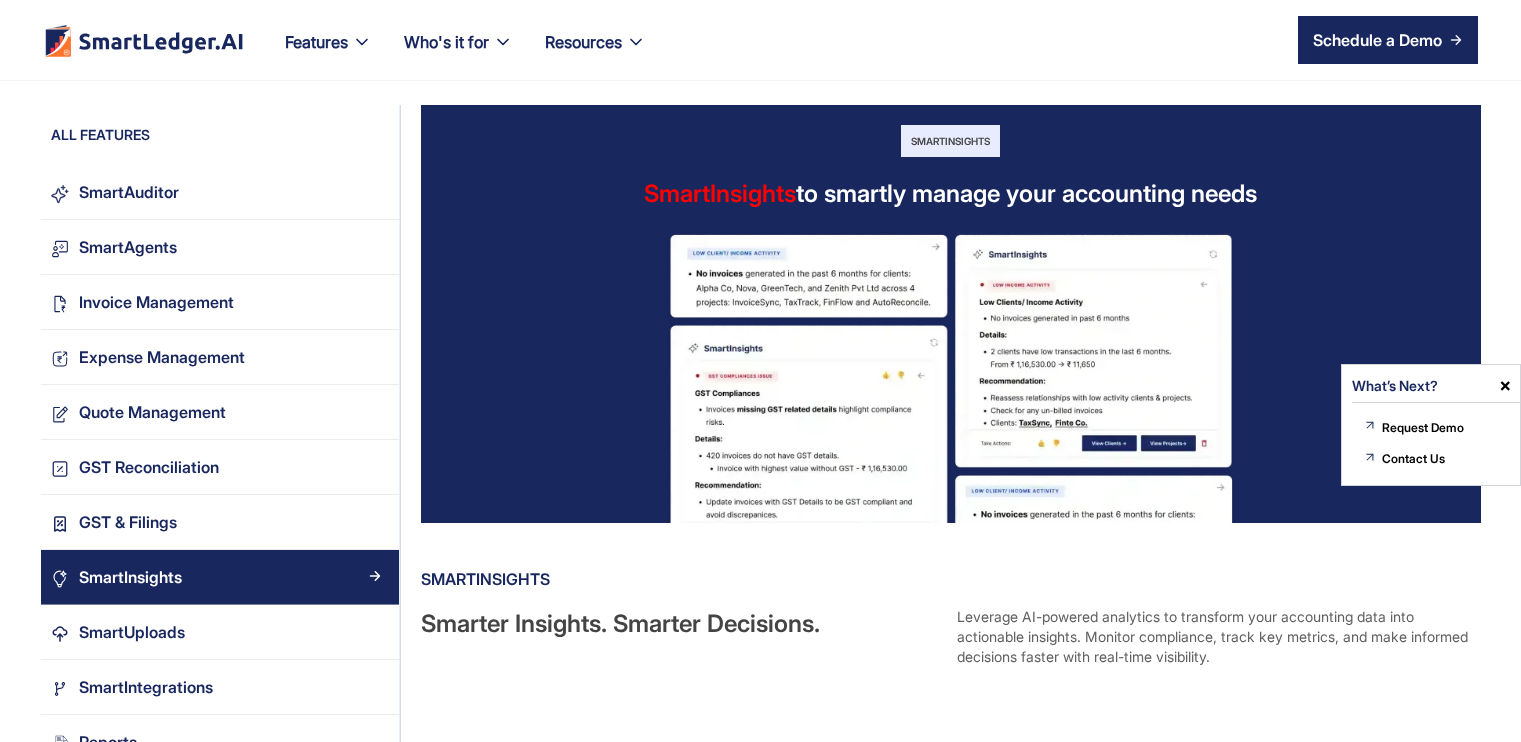 scroll, scrollTop: 0, scrollLeft: 0, axis: both 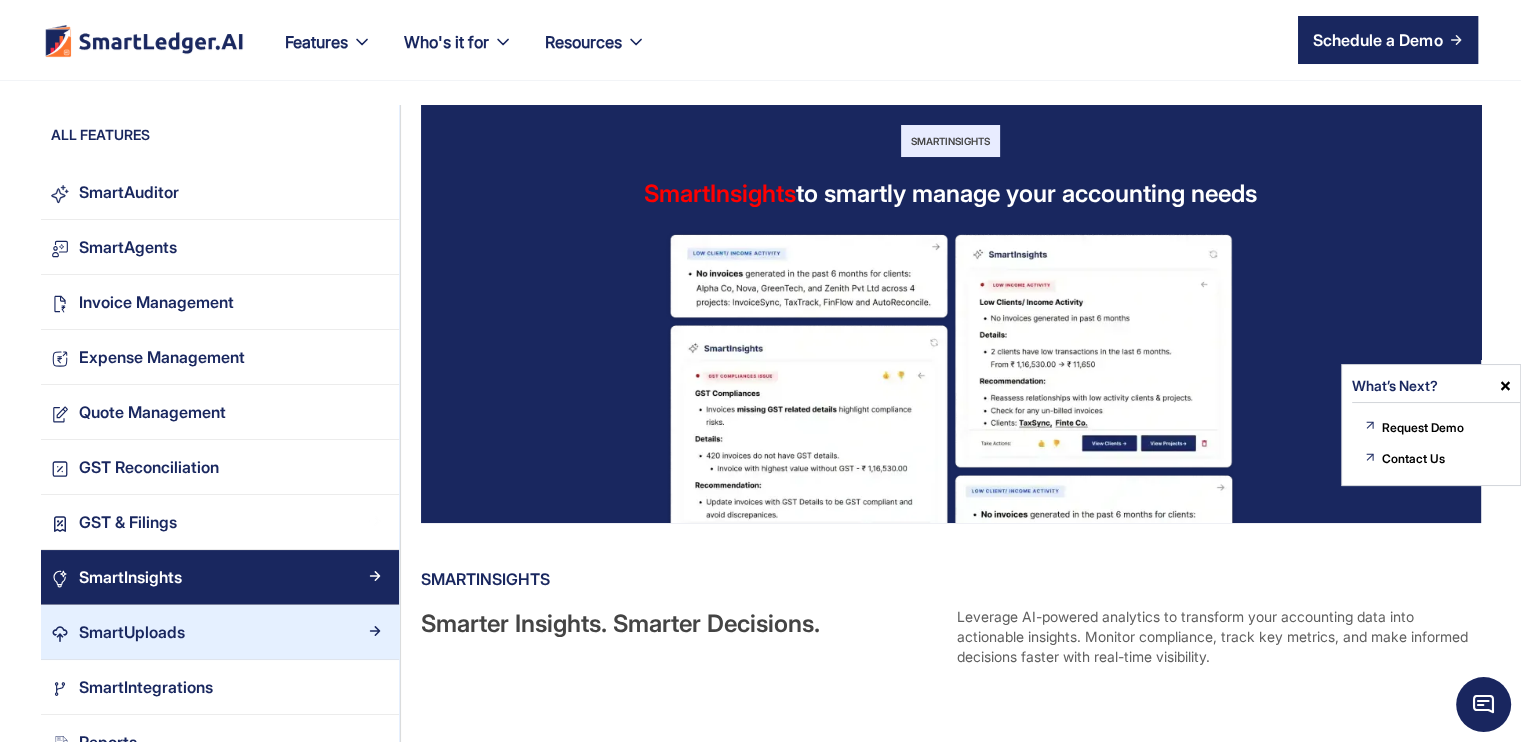 click on "SmartUploads" at bounding box center [228, 632] 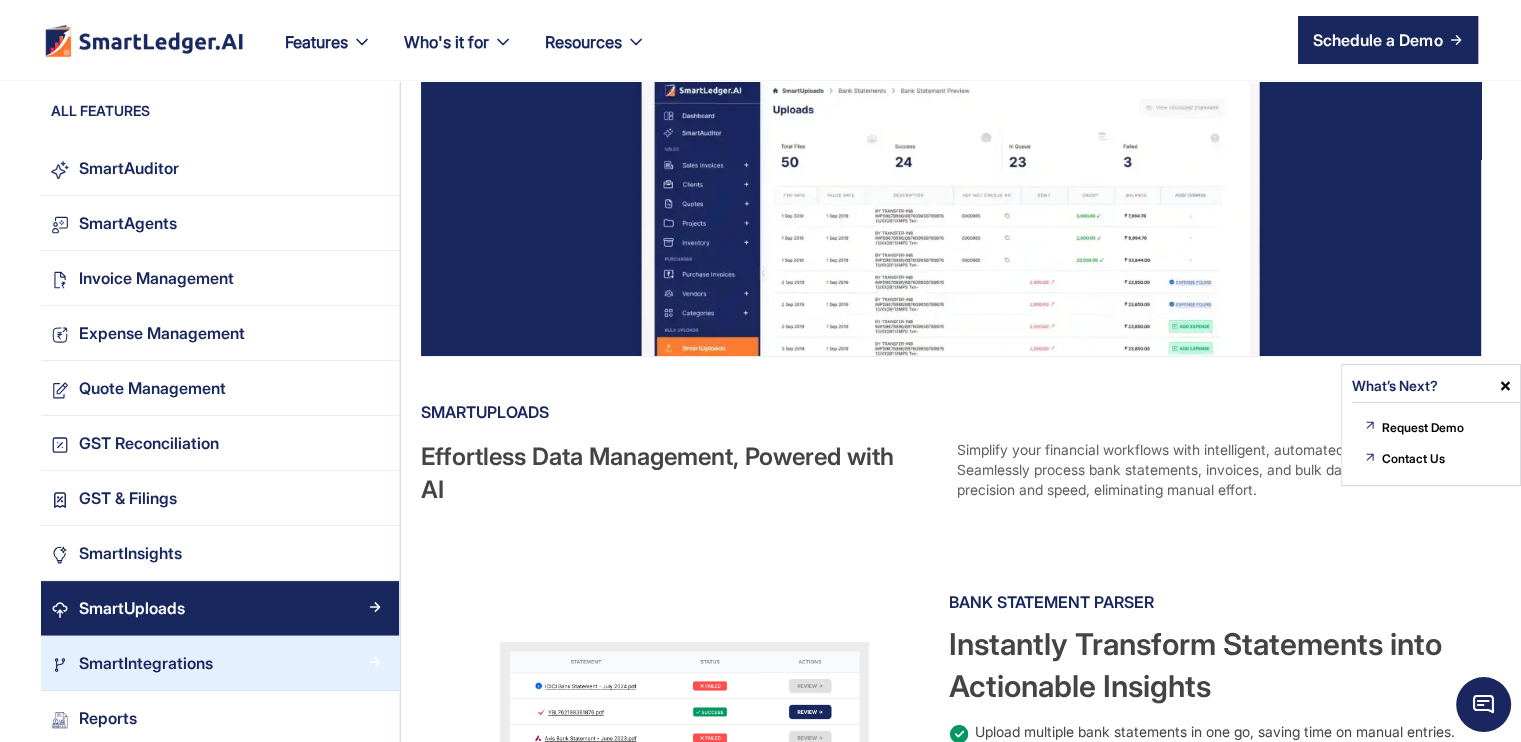 scroll, scrollTop: 200, scrollLeft: 0, axis: vertical 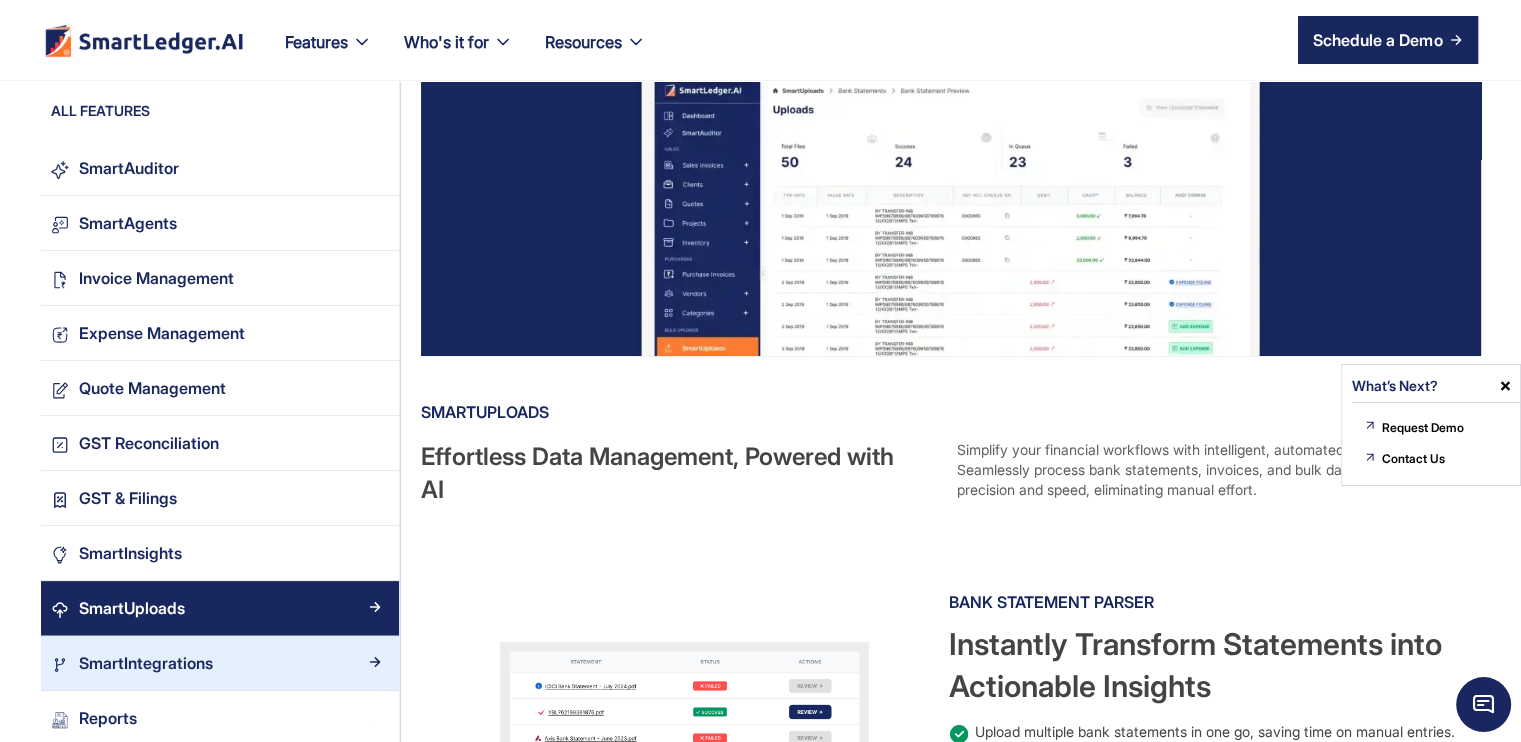 click on "SmartIntegrations" at bounding box center (220, 663) 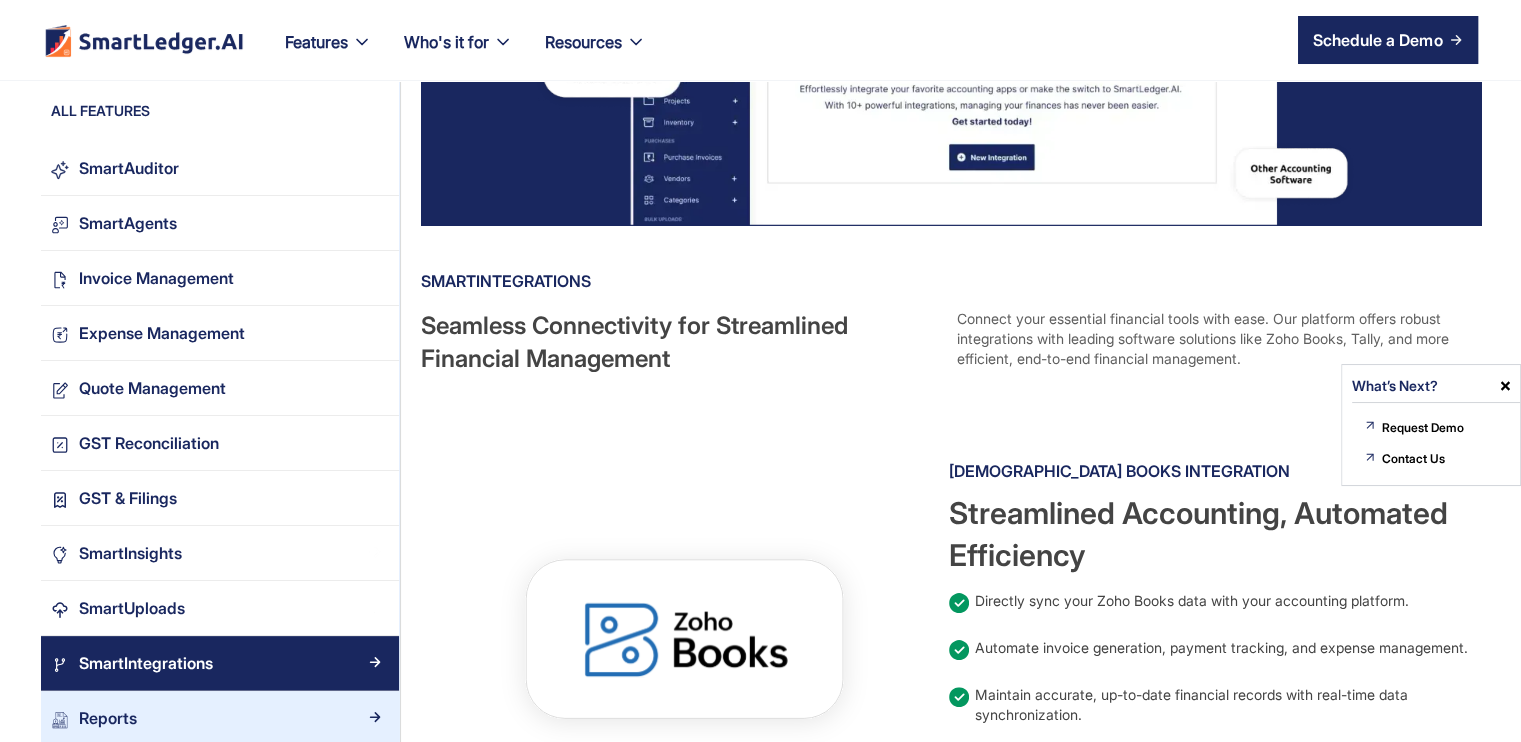 scroll, scrollTop: 300, scrollLeft: 0, axis: vertical 